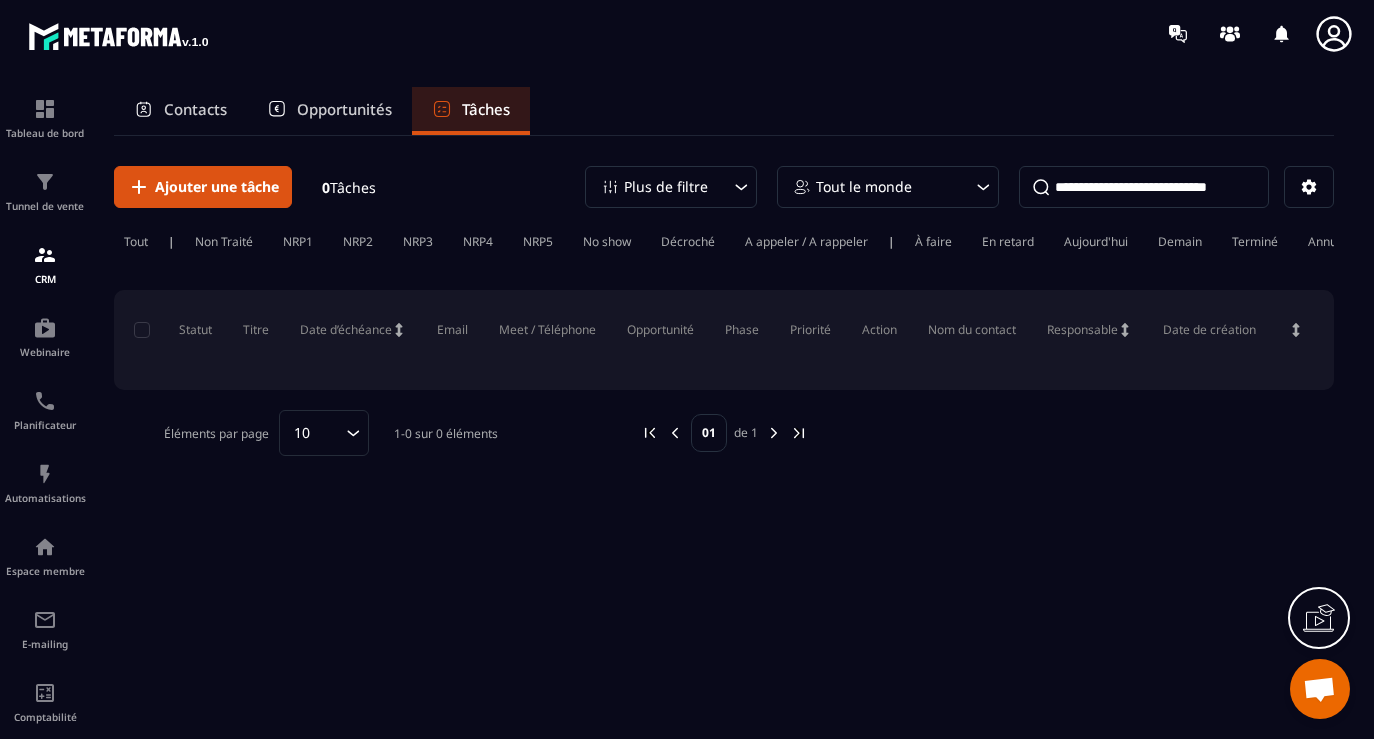 scroll, scrollTop: 0, scrollLeft: 0, axis: both 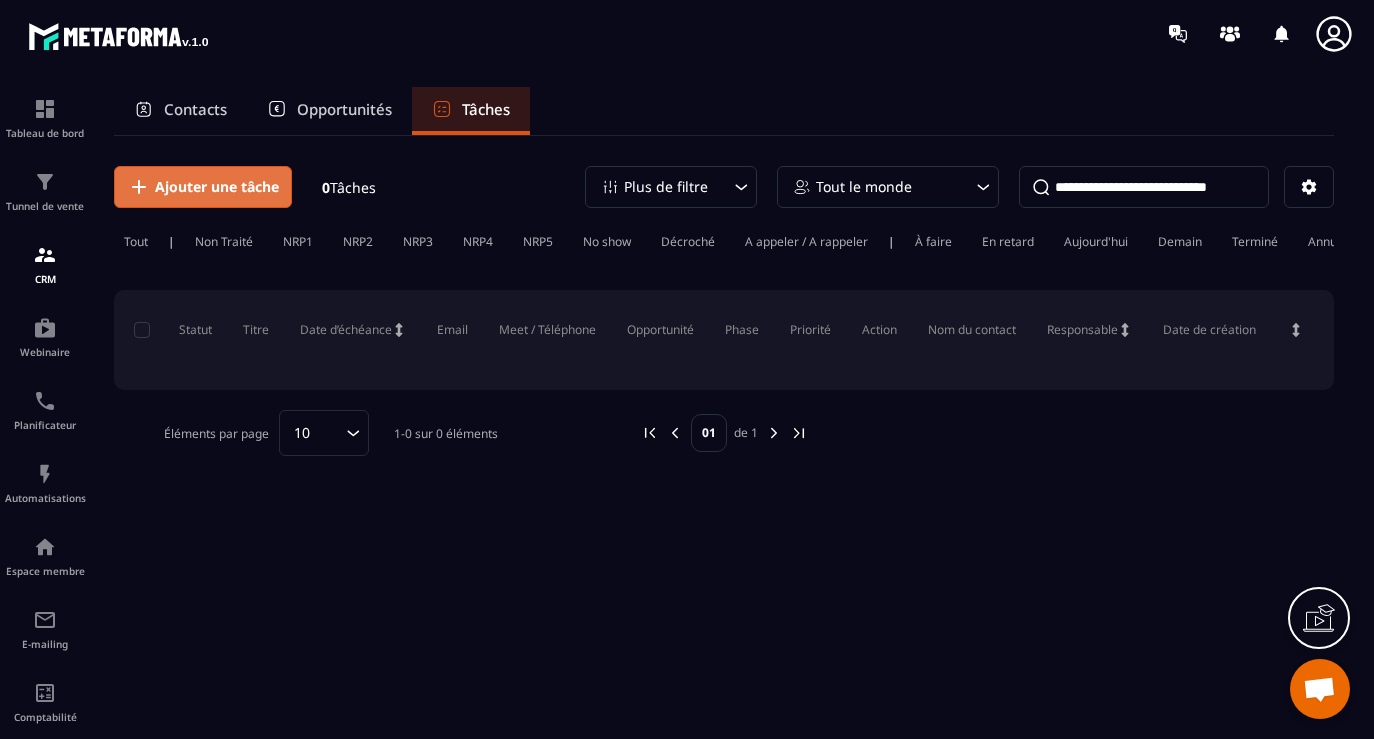 click on "Ajouter une tâche" at bounding box center (217, 187) 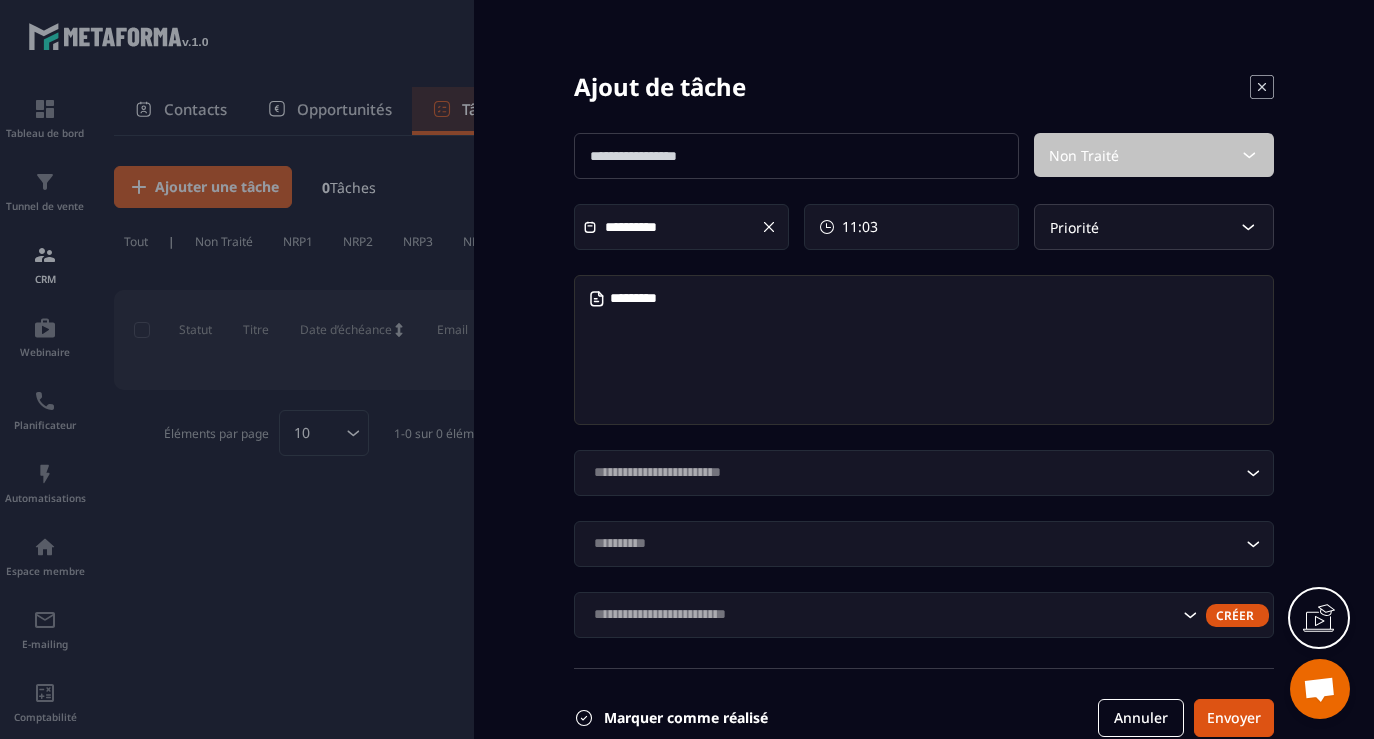 click at bounding box center (796, 156) 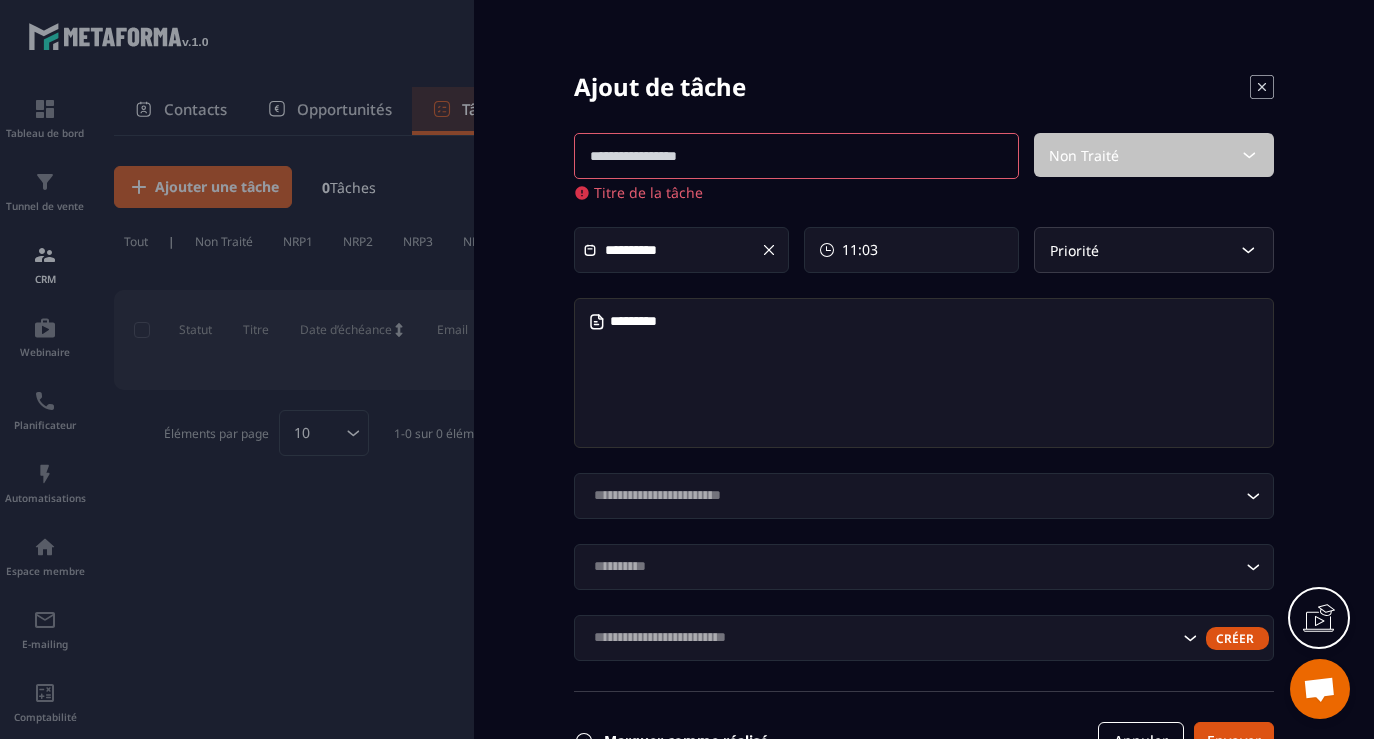 click 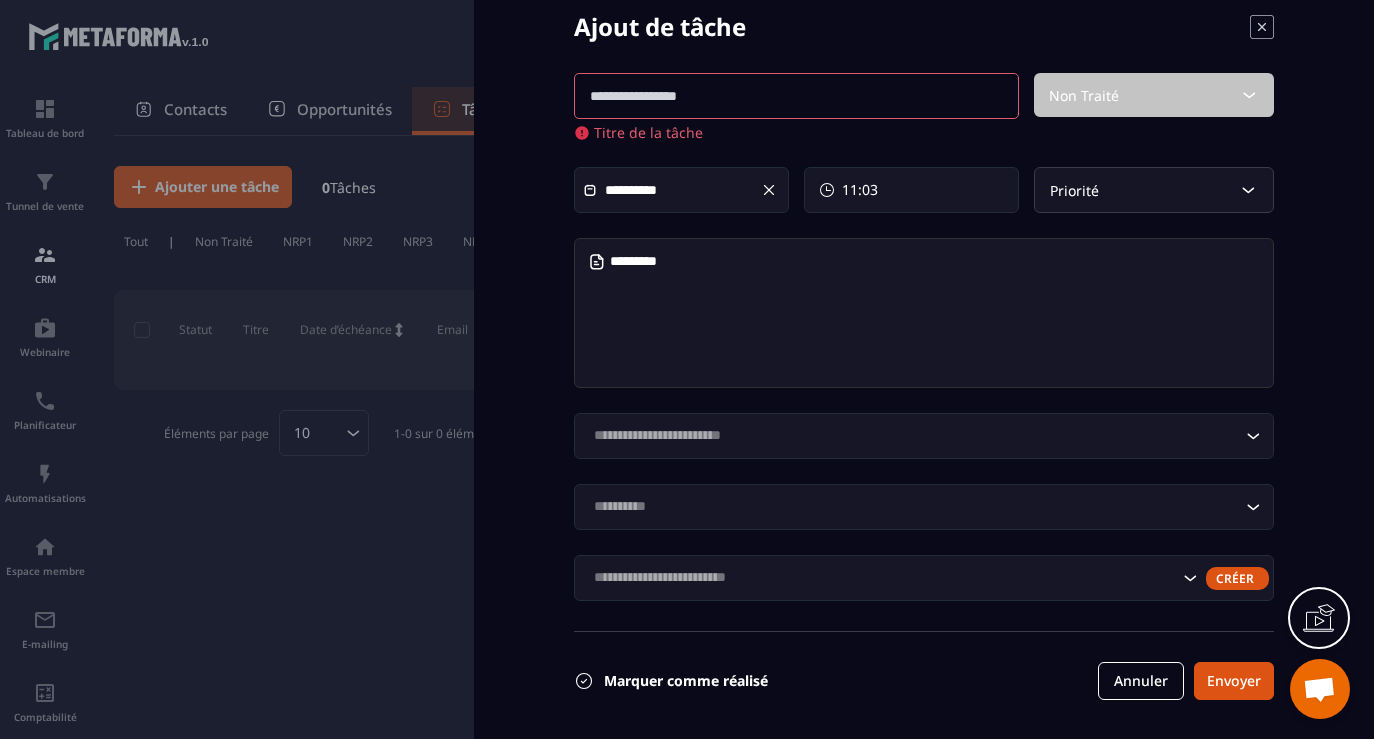 scroll, scrollTop: 60, scrollLeft: 0, axis: vertical 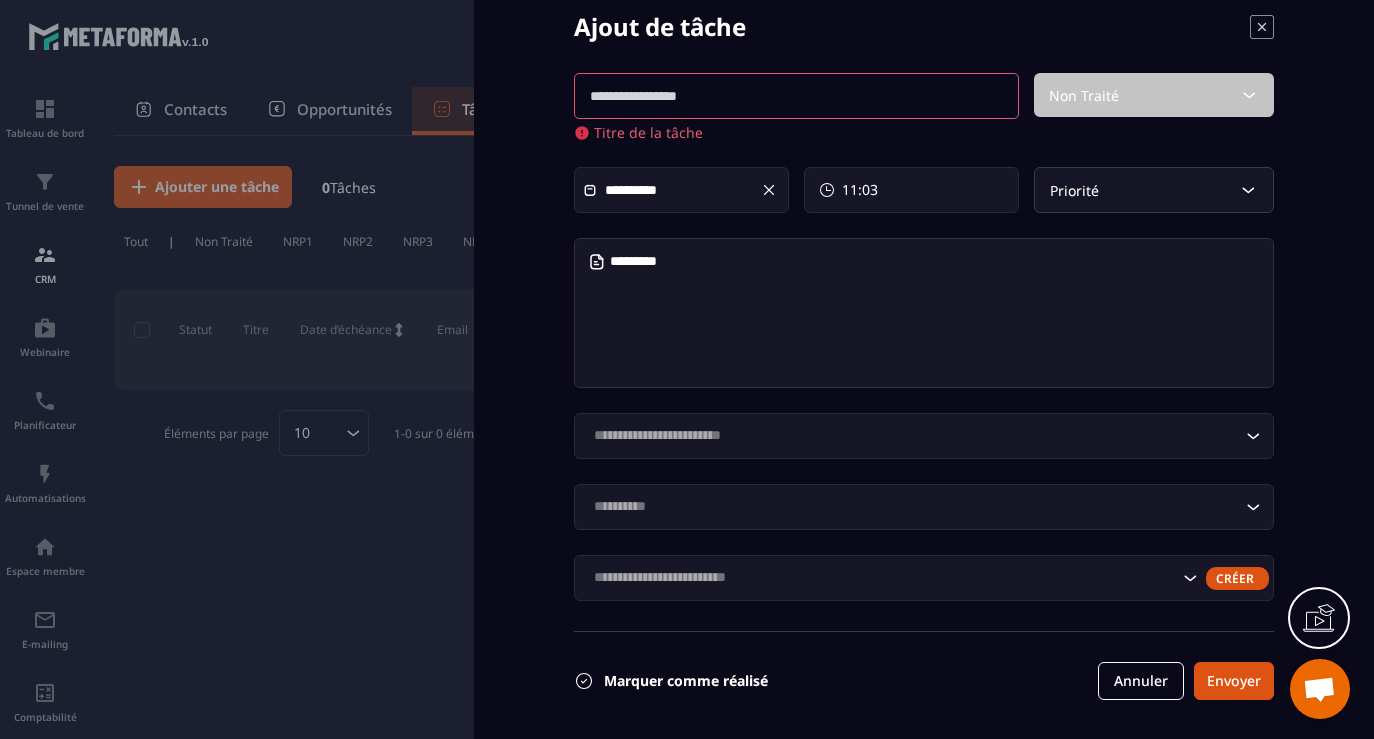 click 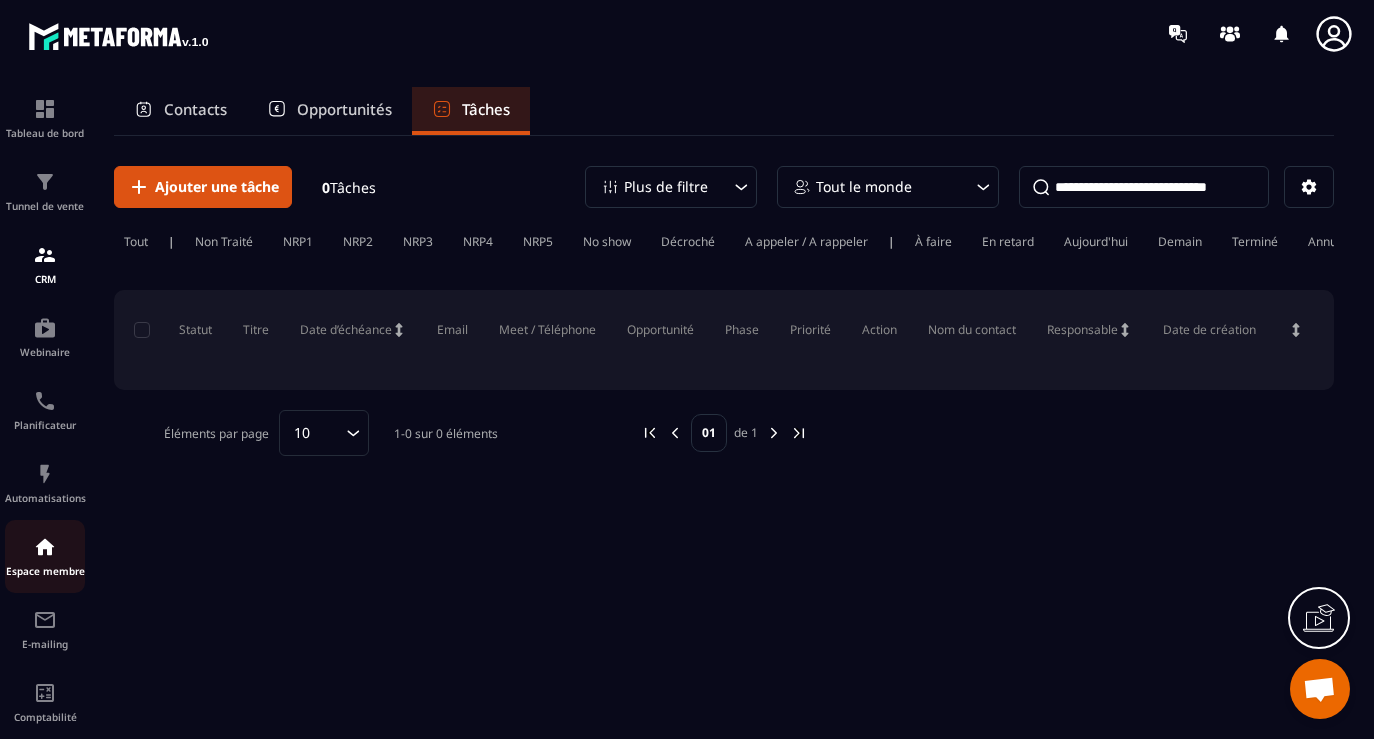 click at bounding box center [45, 547] 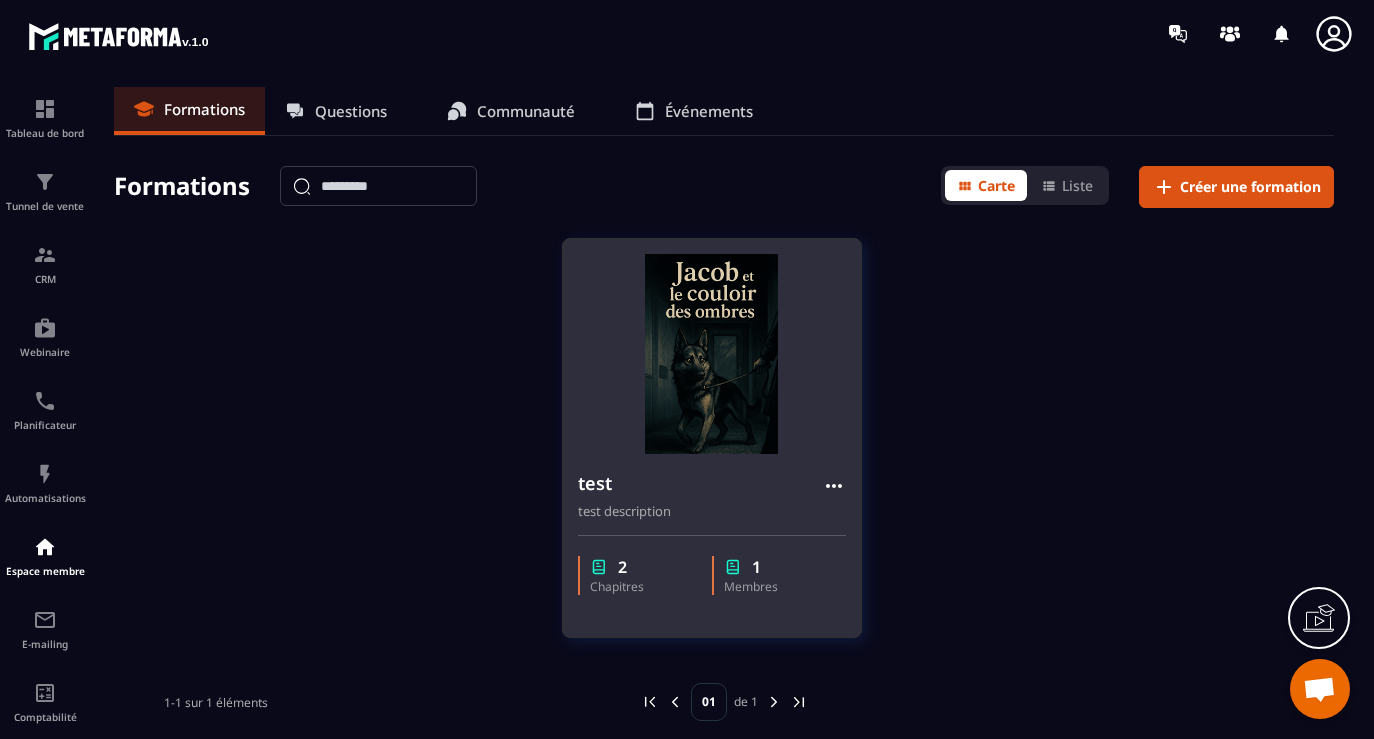 click at bounding box center (712, 354) 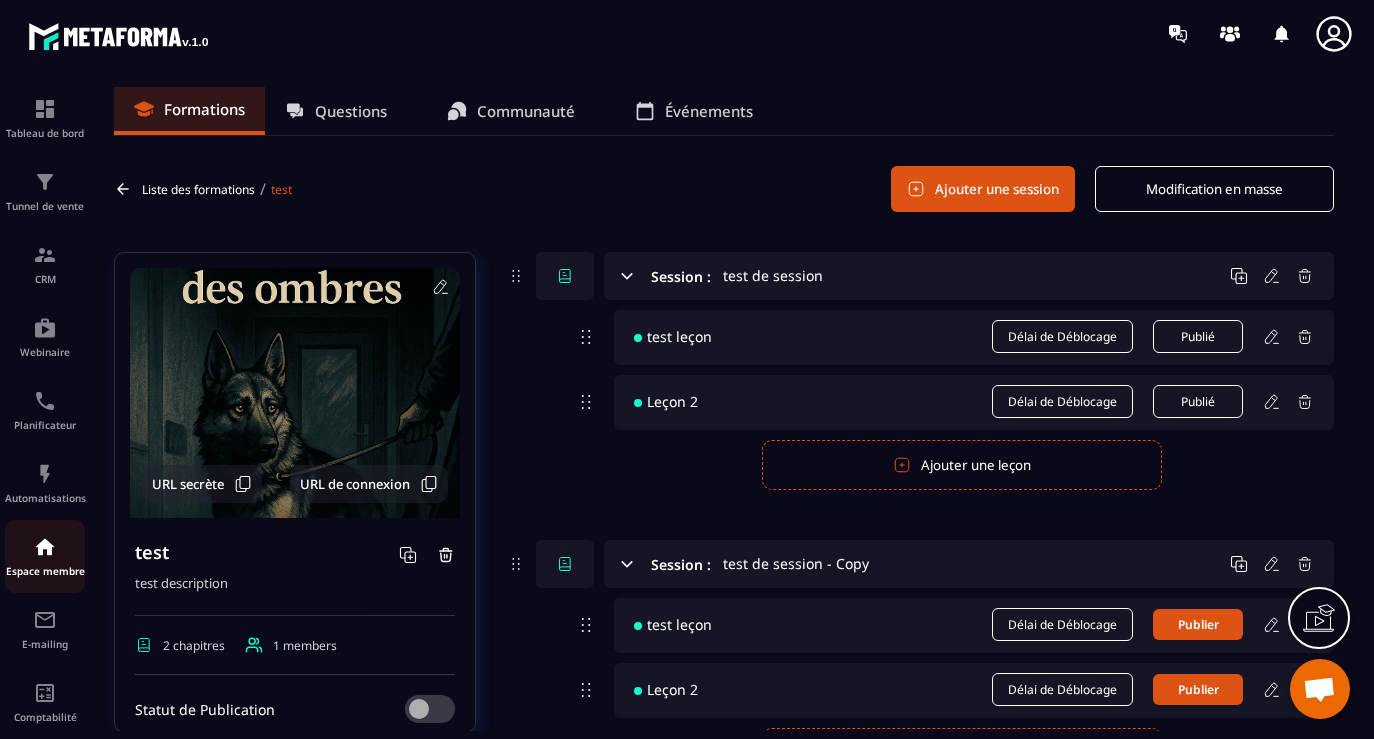 click on "Espace membre" at bounding box center (45, 556) 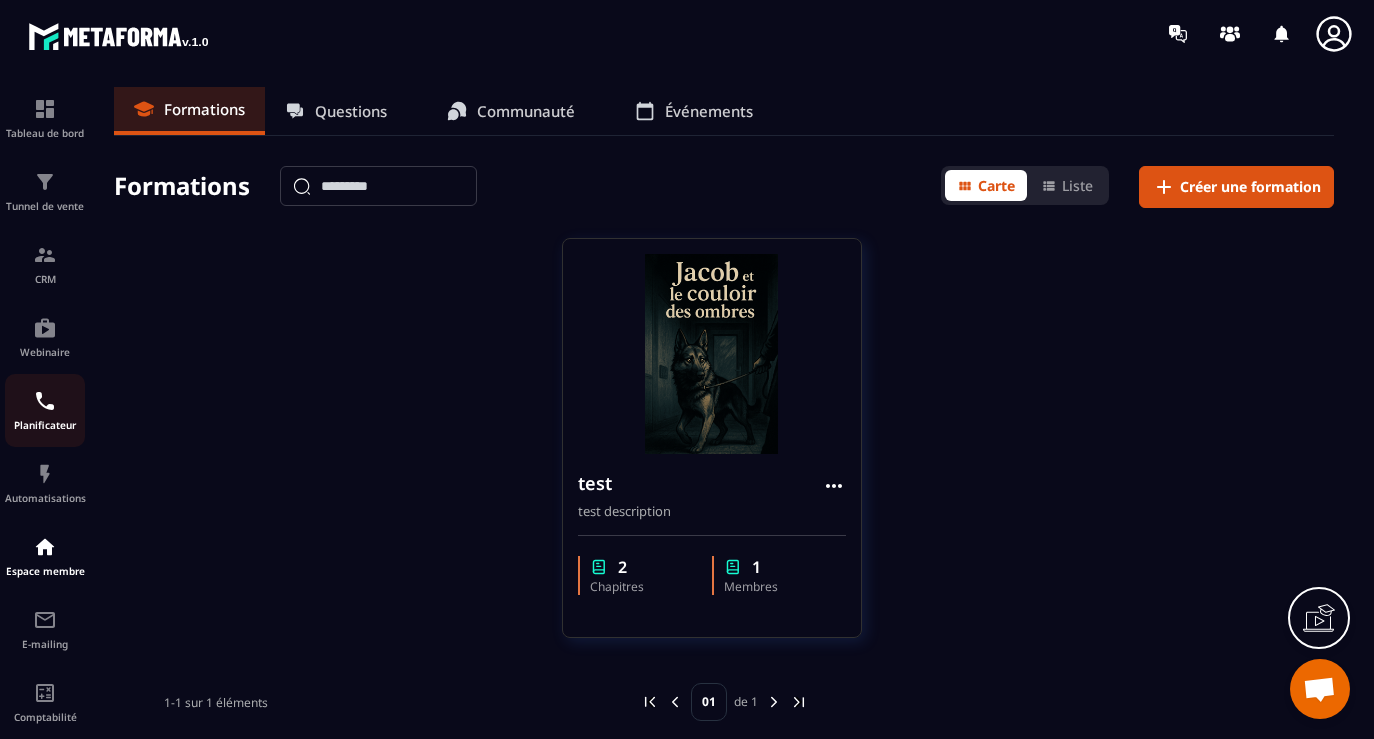 click on "Planificateur" at bounding box center [45, 410] 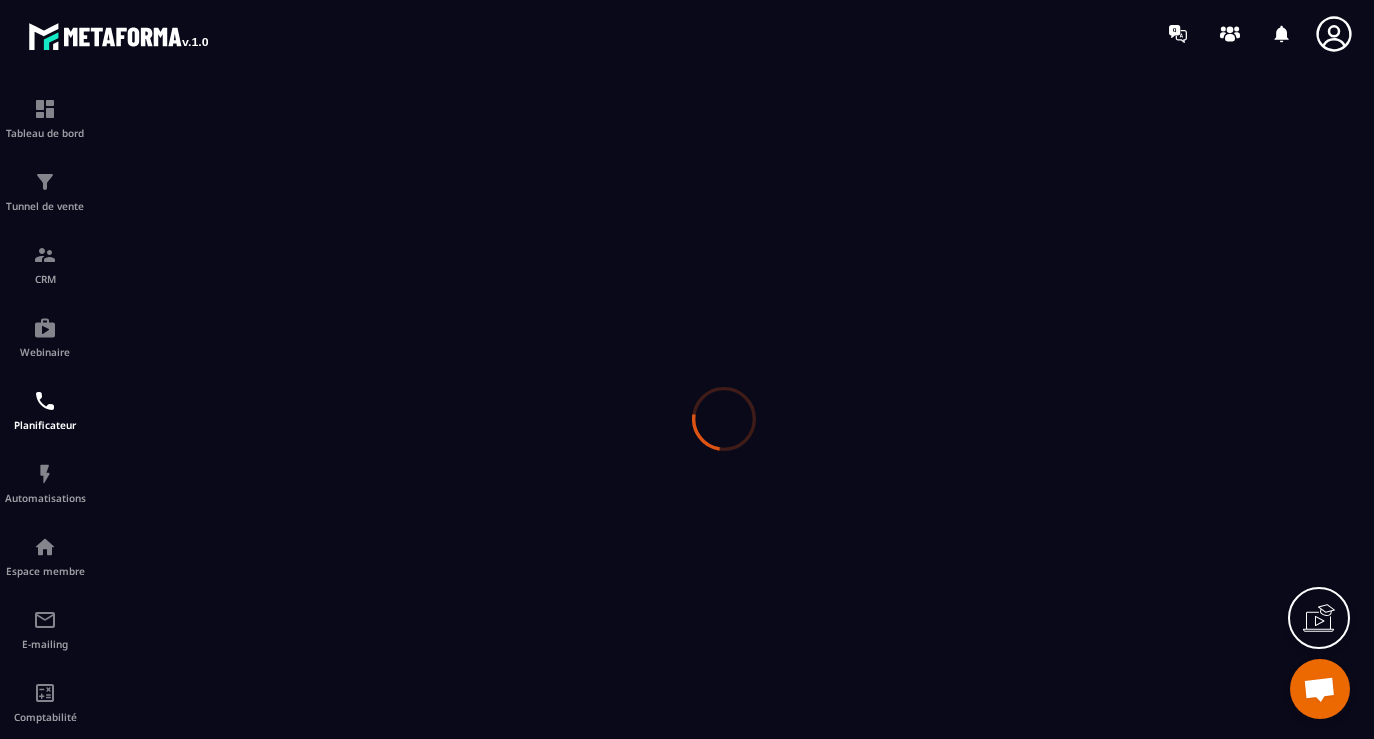 scroll, scrollTop: 0, scrollLeft: 0, axis: both 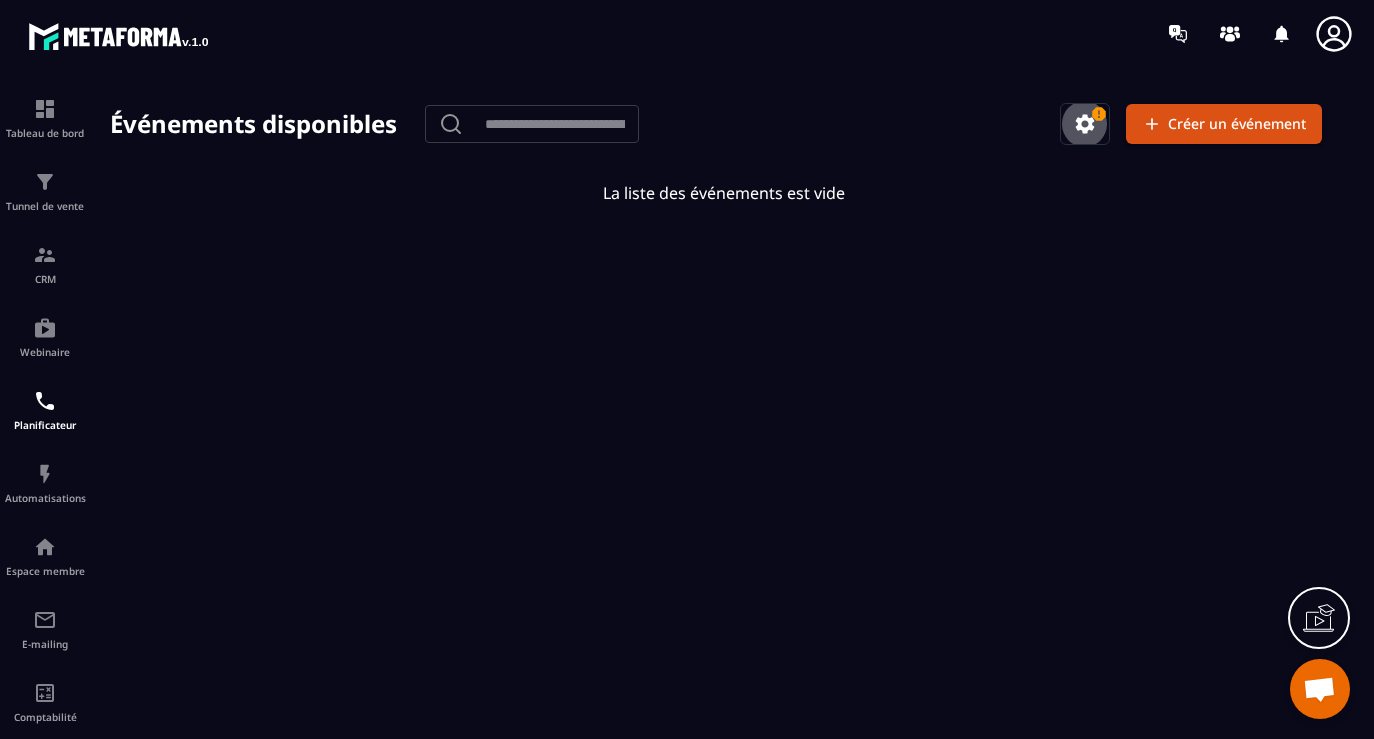 click 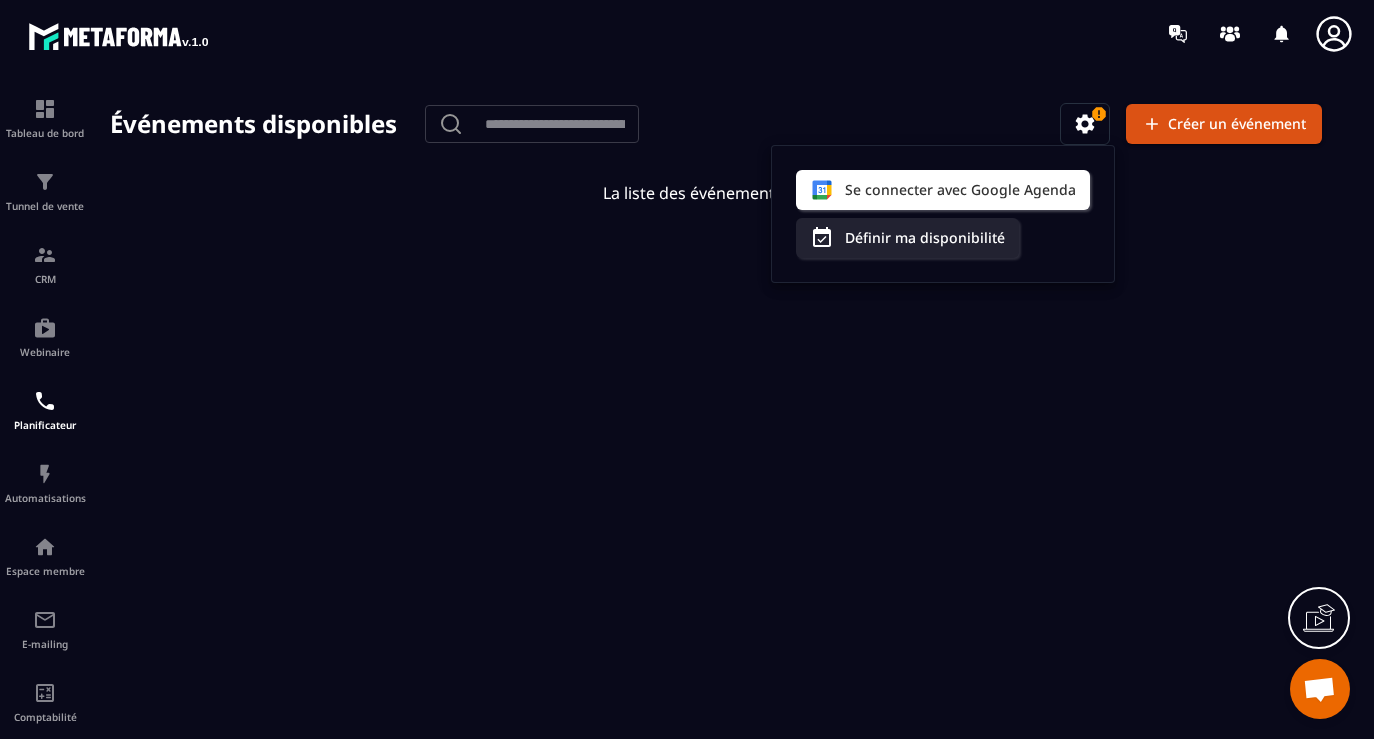 click at bounding box center (724, 419) 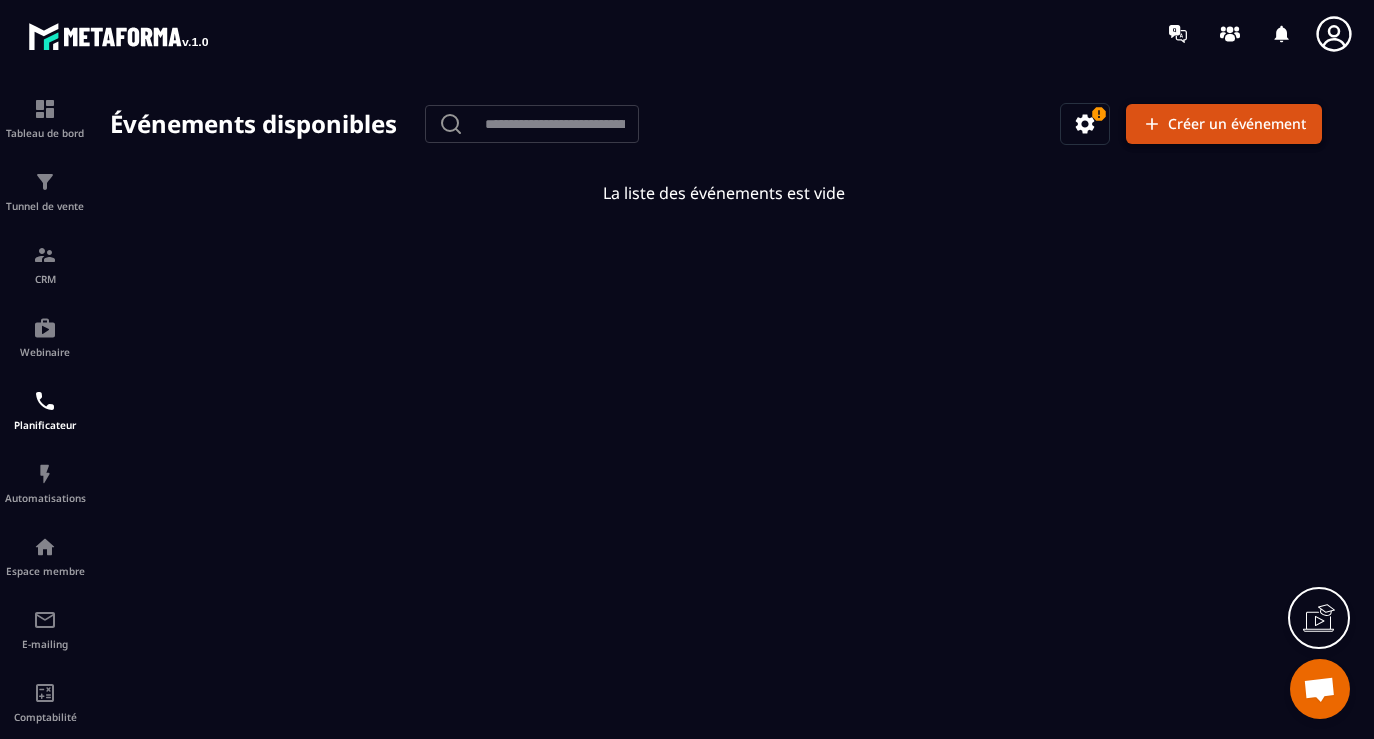 click on "Créer un événement" at bounding box center [1224, 124] 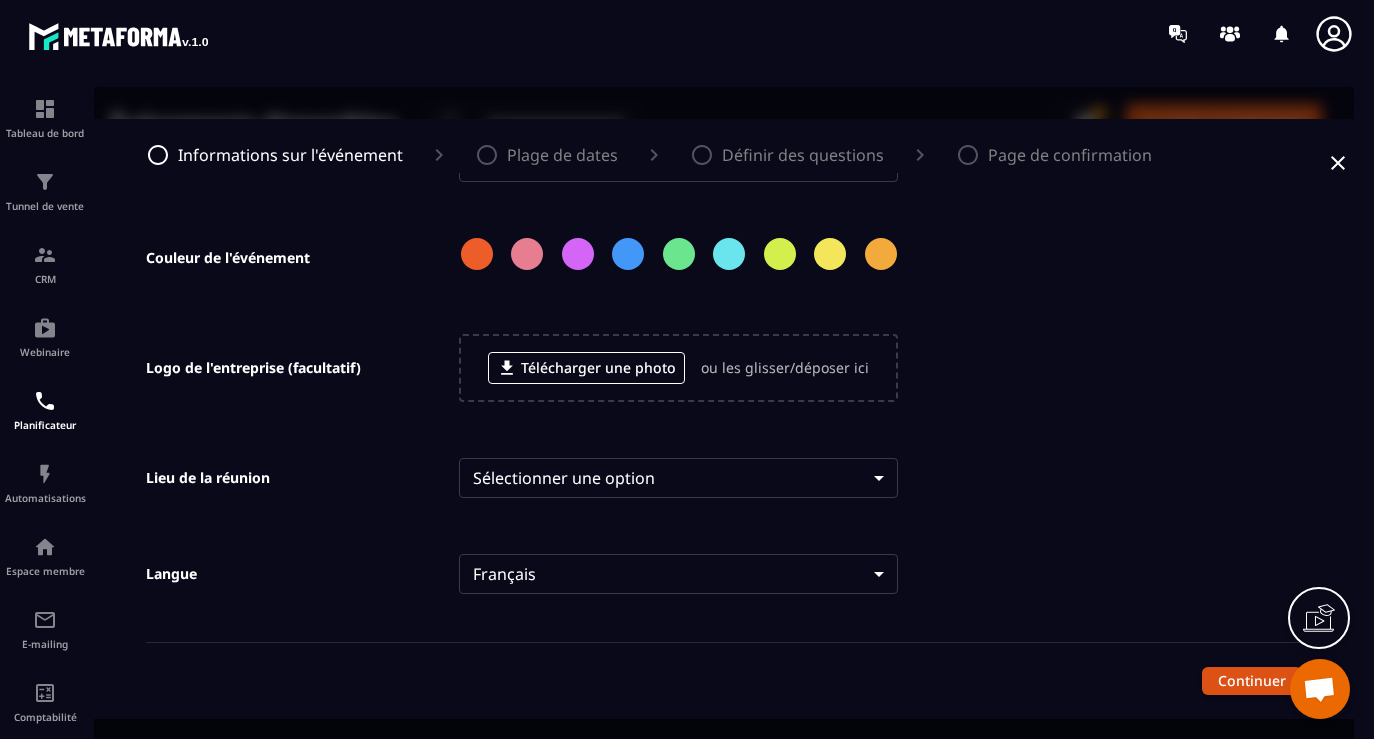 scroll, scrollTop: 0, scrollLeft: 0, axis: both 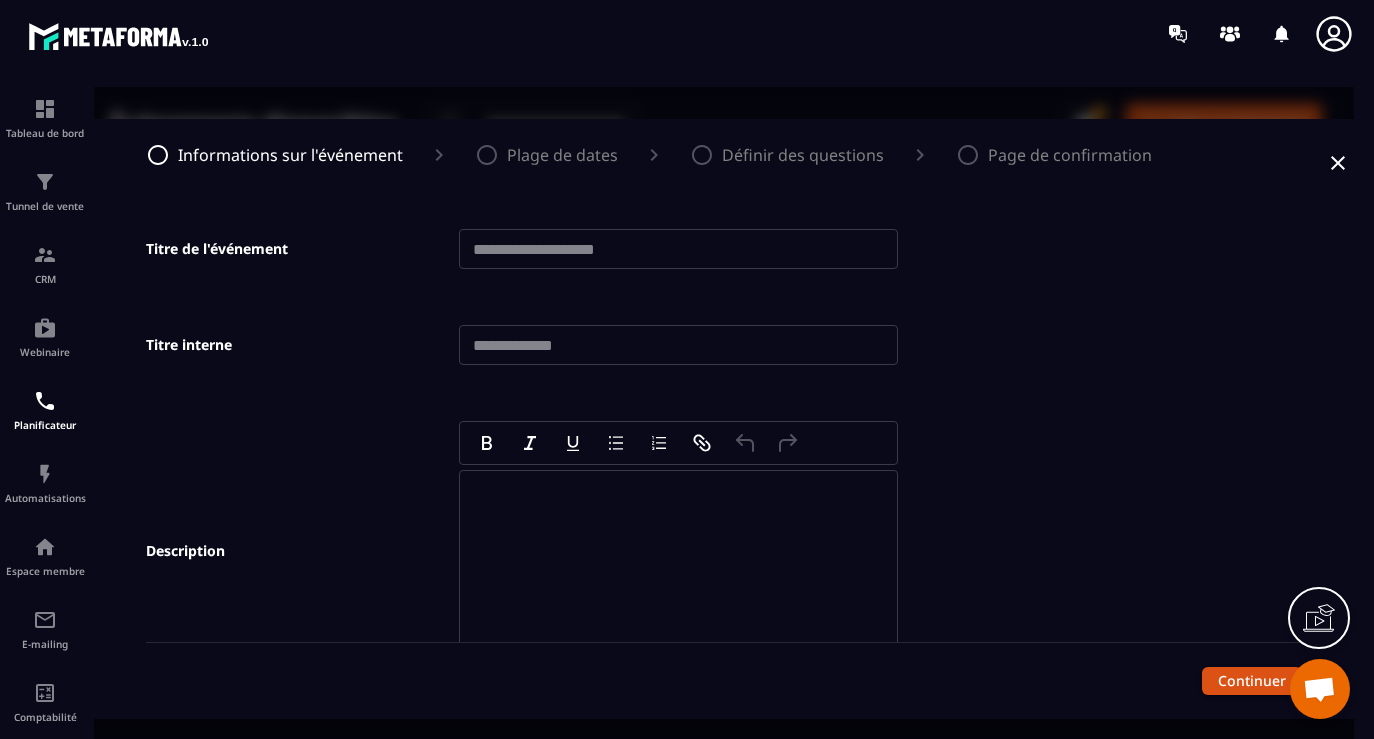 click 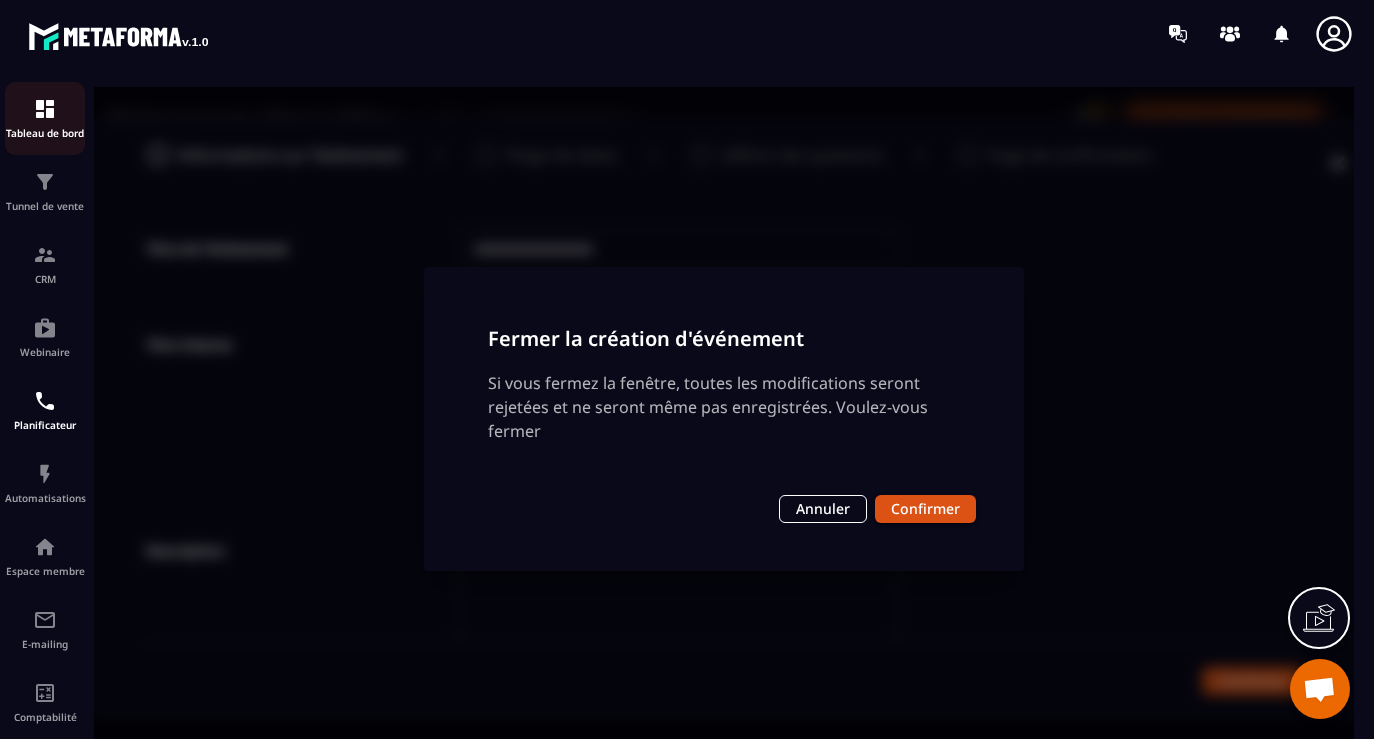 click on "Tableau de bord" at bounding box center [45, 118] 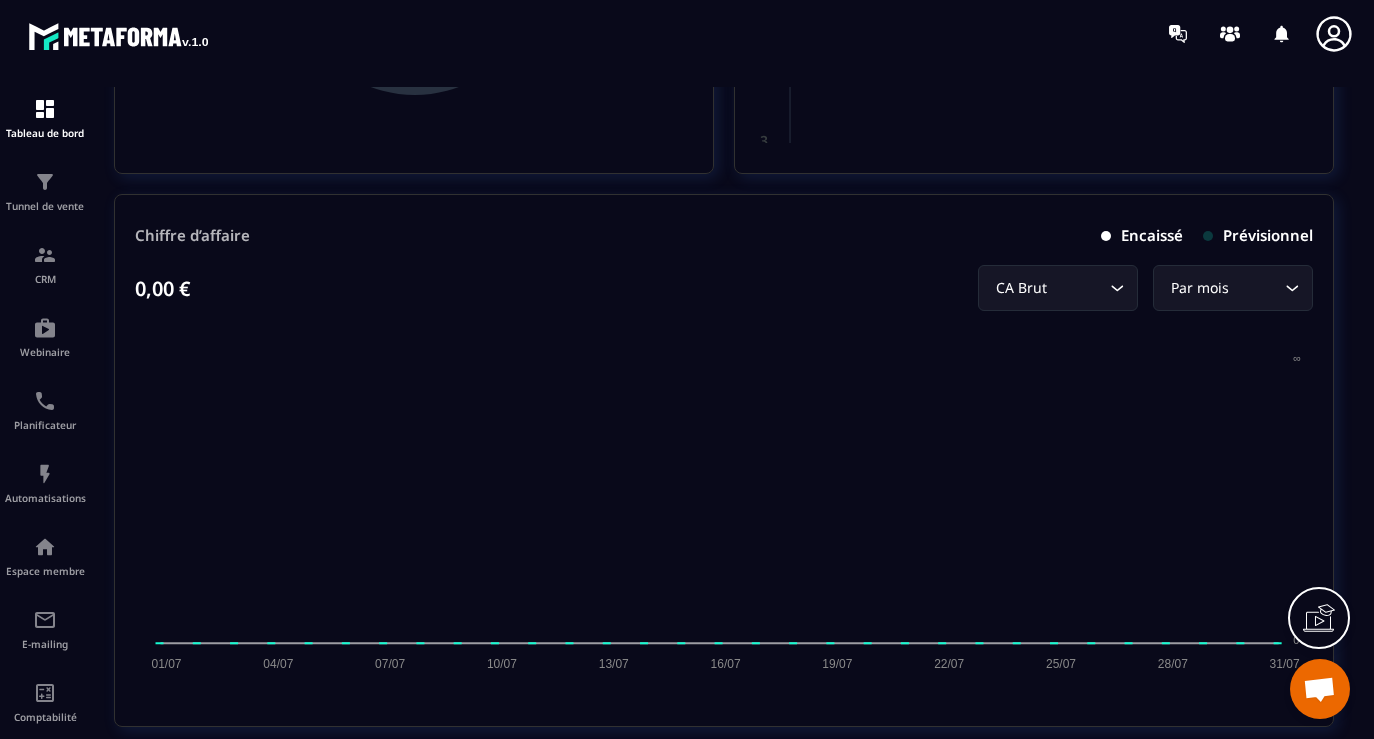 scroll, scrollTop: 0, scrollLeft: 0, axis: both 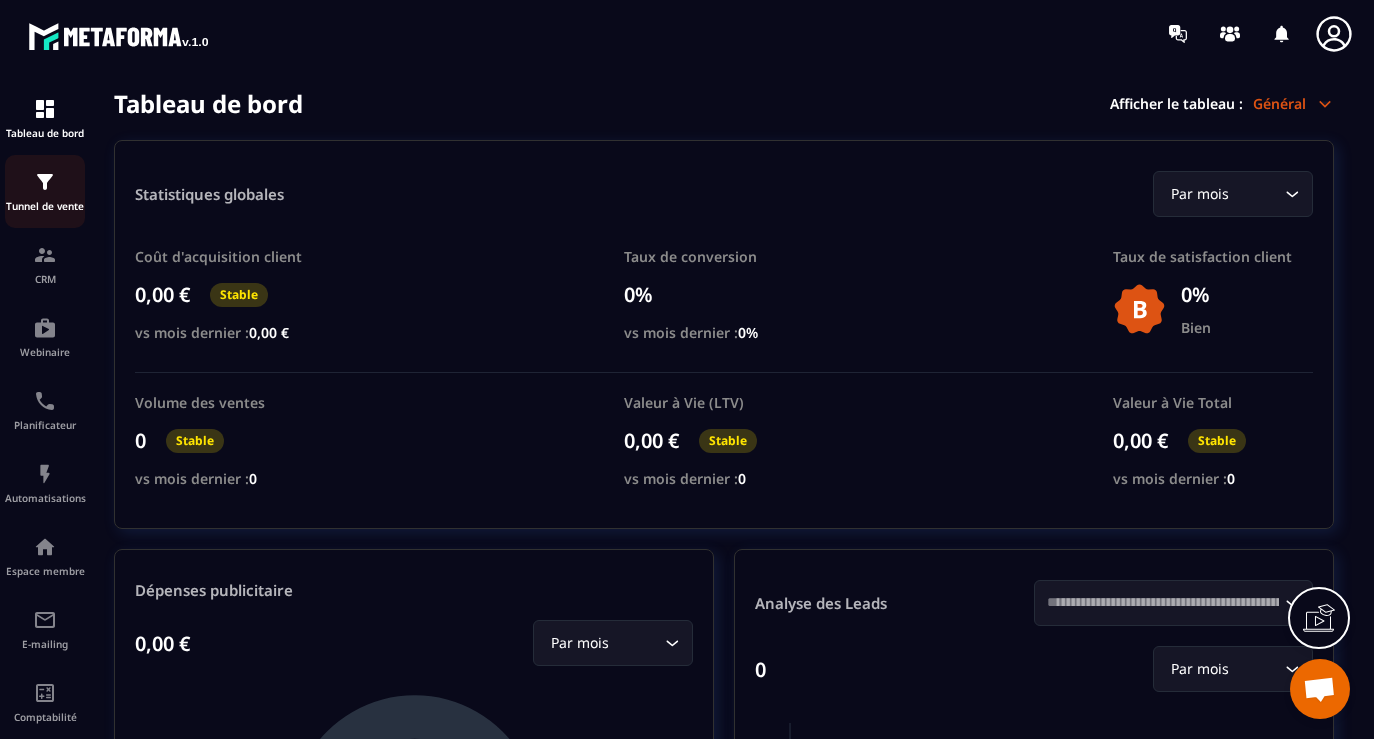 click at bounding box center (45, 182) 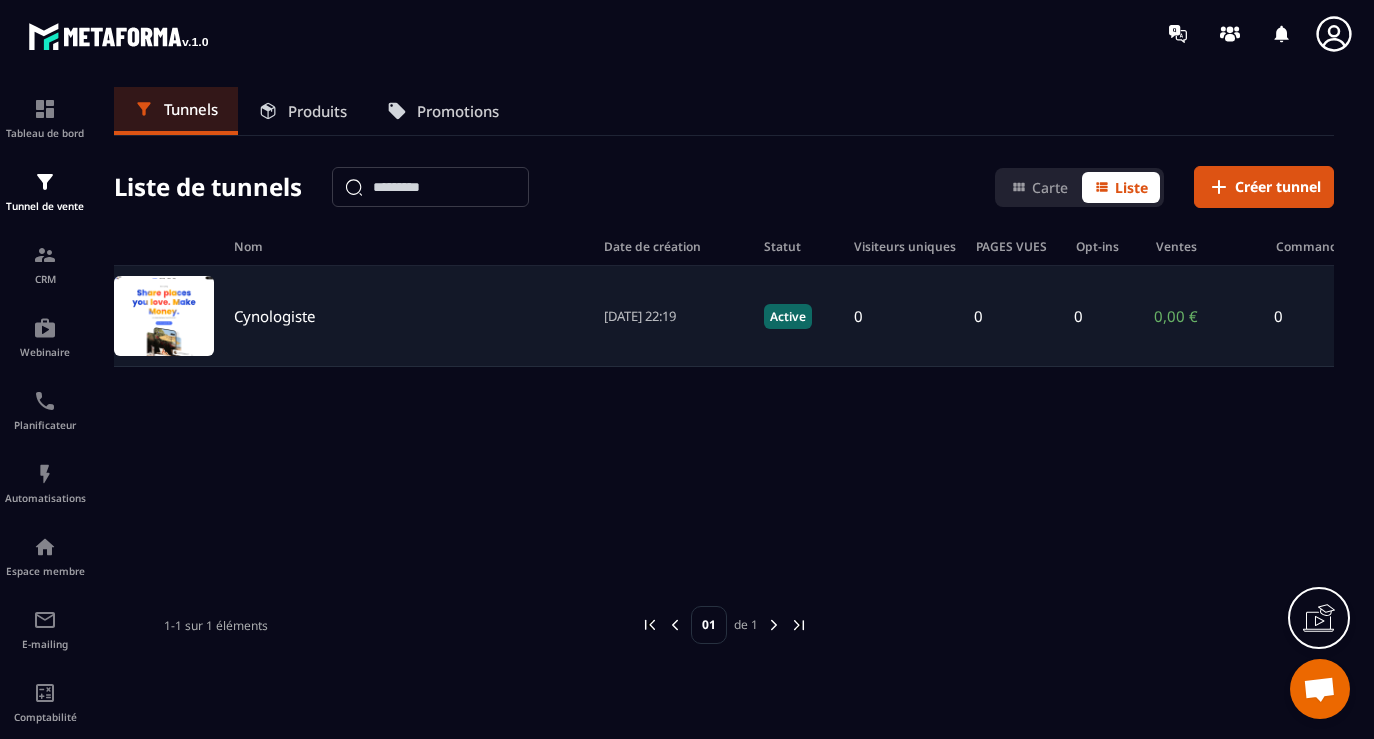 click on "Cynologiste [DATE] 22:19 Active 0 0 0 0,00 € 0" 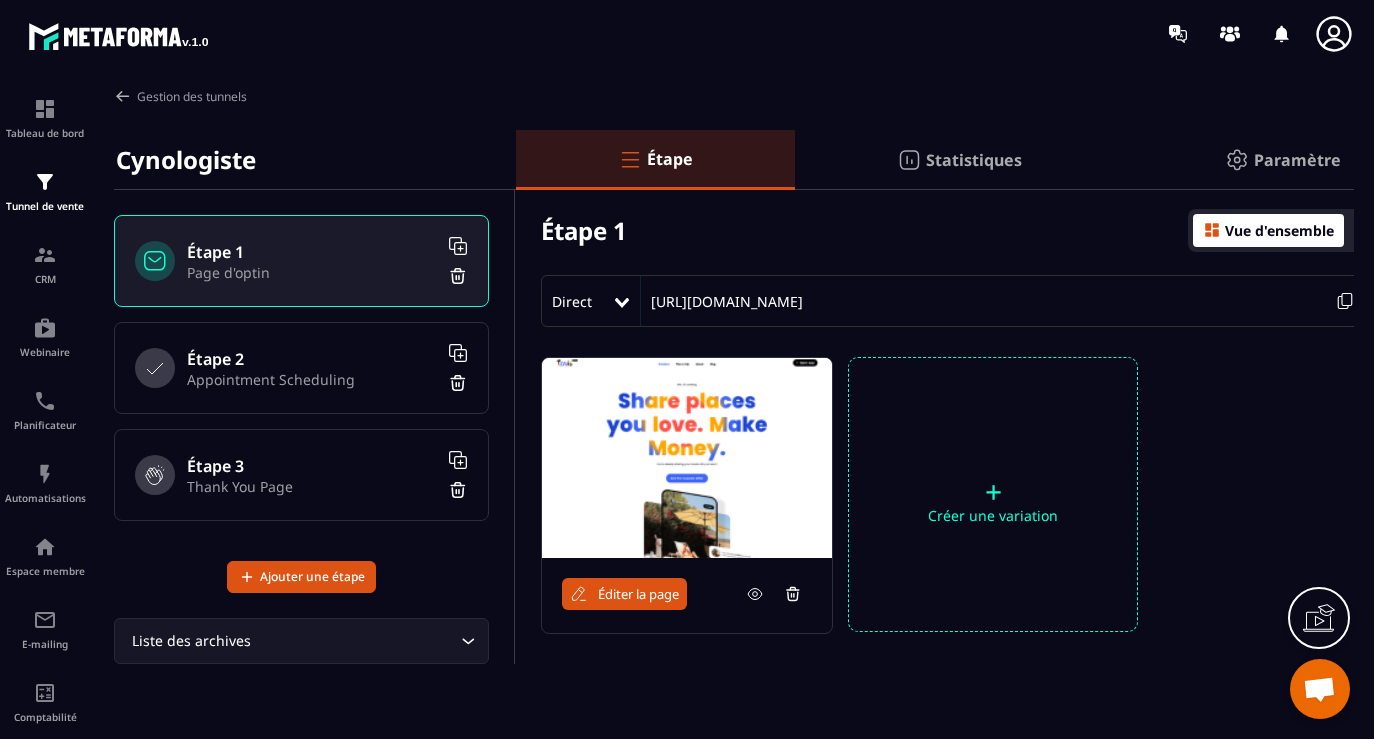 click on "Paramètre" at bounding box center (1297, 160) 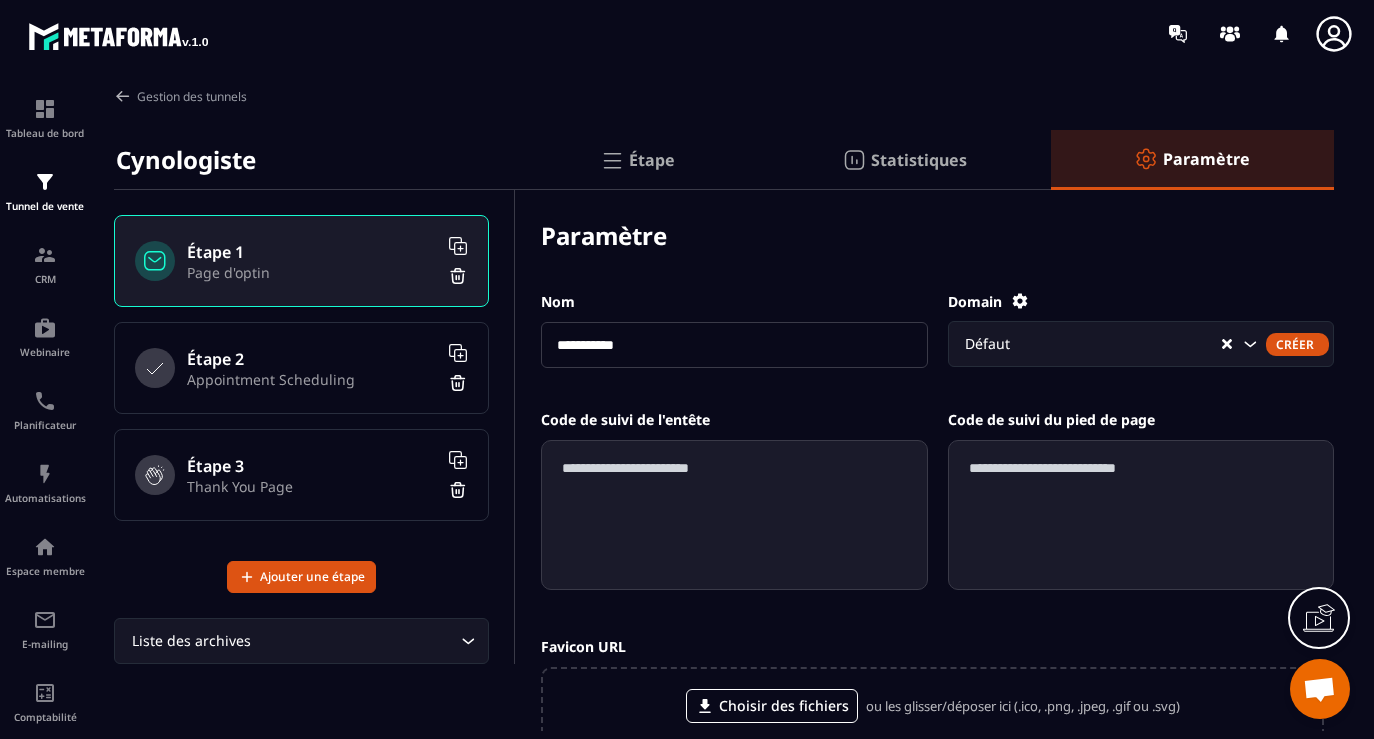 click on "Étape" at bounding box center [652, 160] 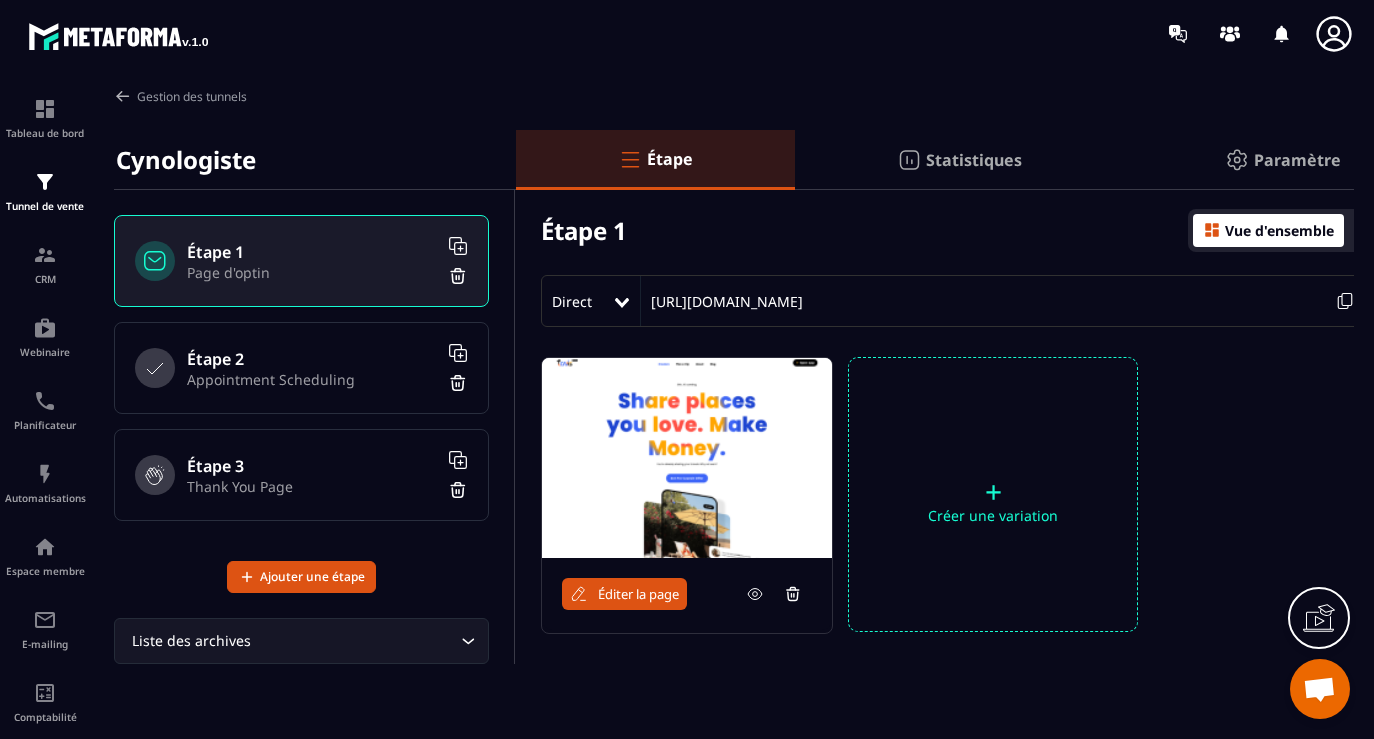 click on "Statistiques" at bounding box center [974, 160] 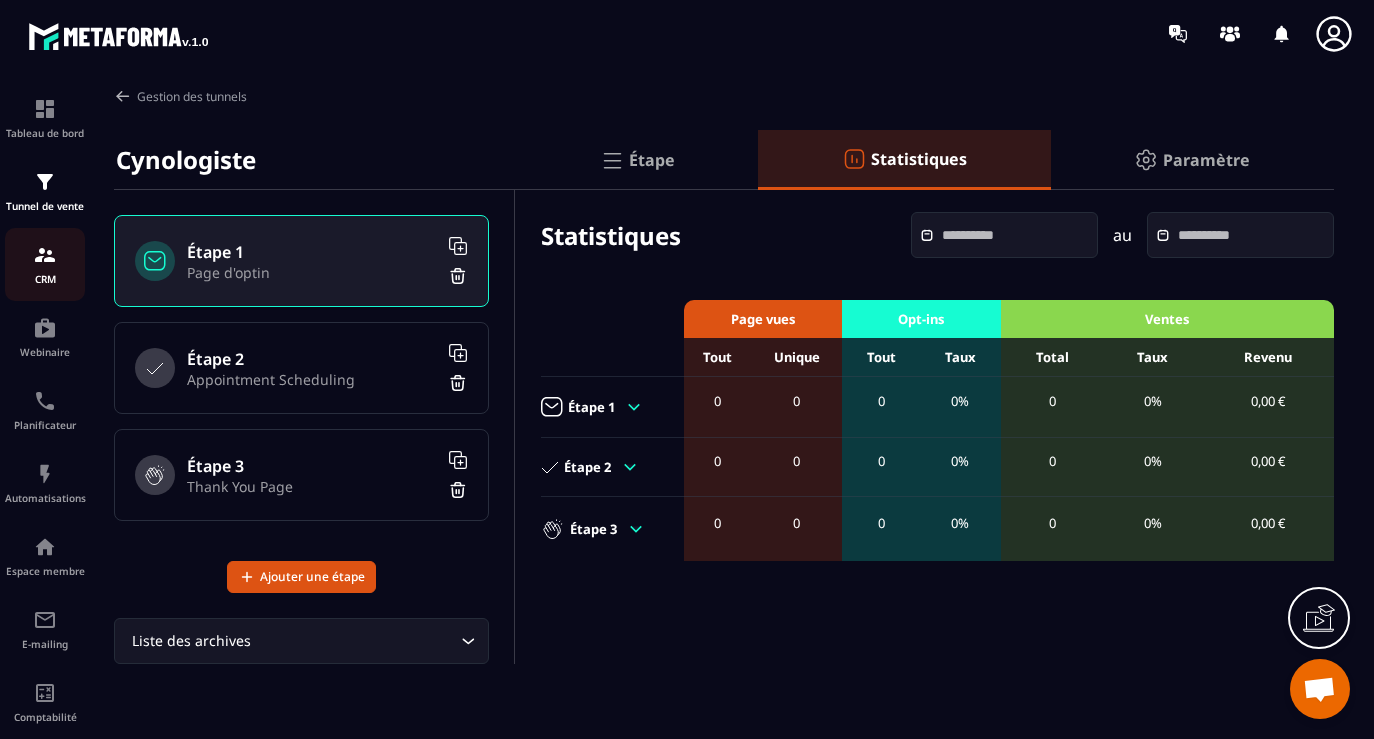 click at bounding box center [45, 255] 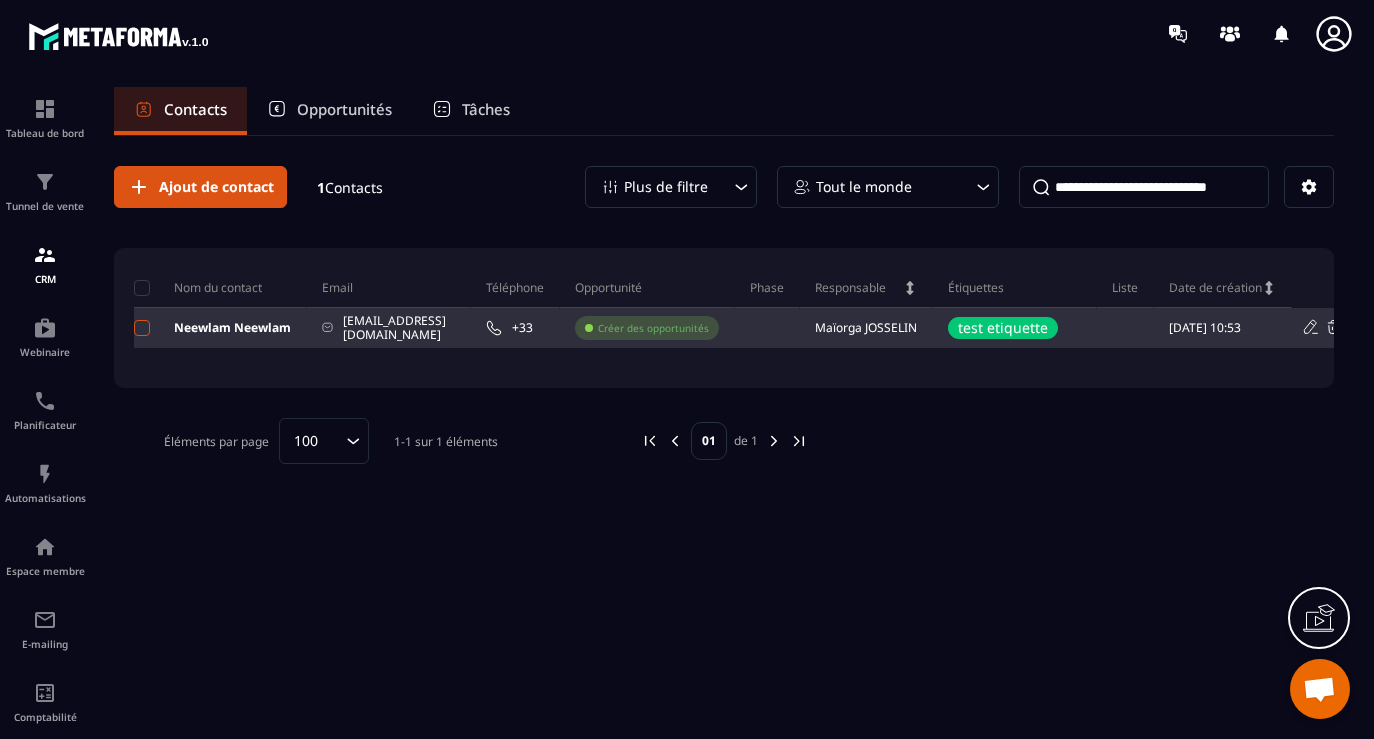 click at bounding box center [142, 328] 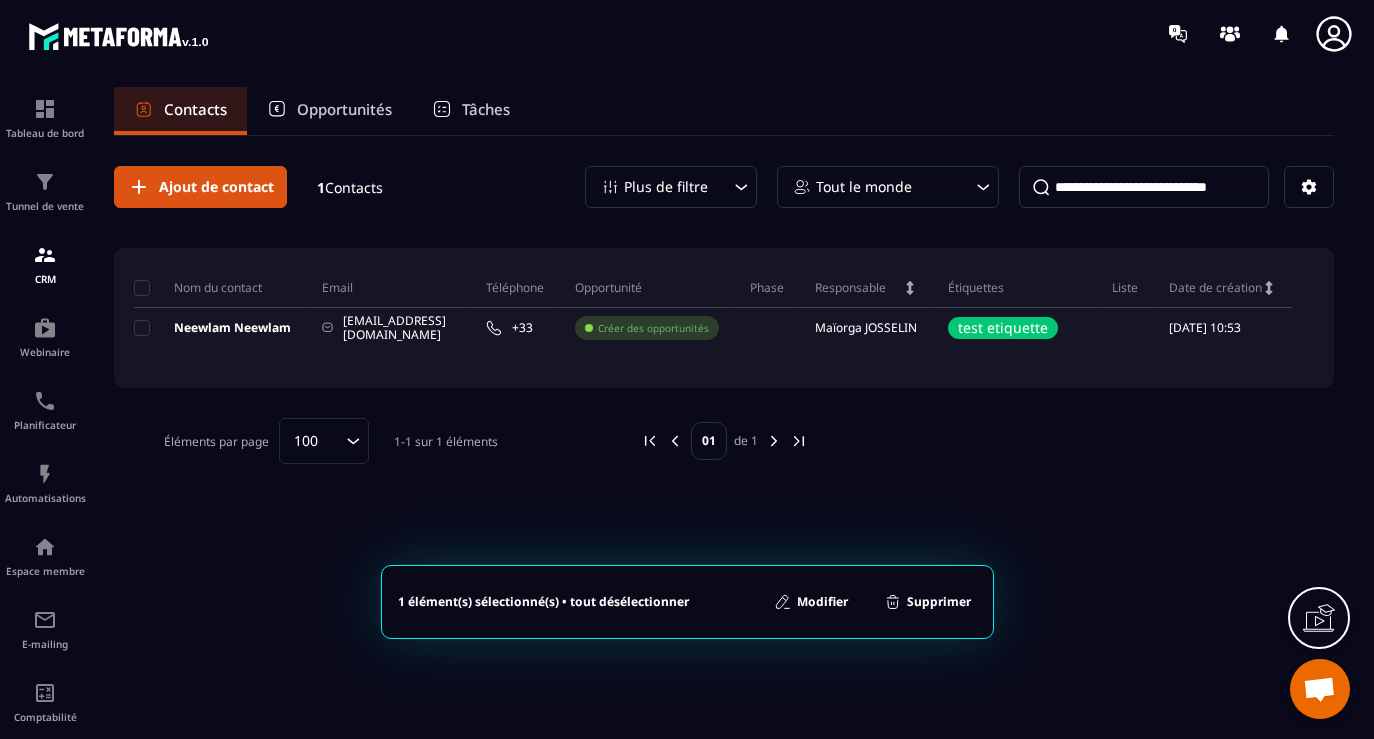 click on "Modifier" 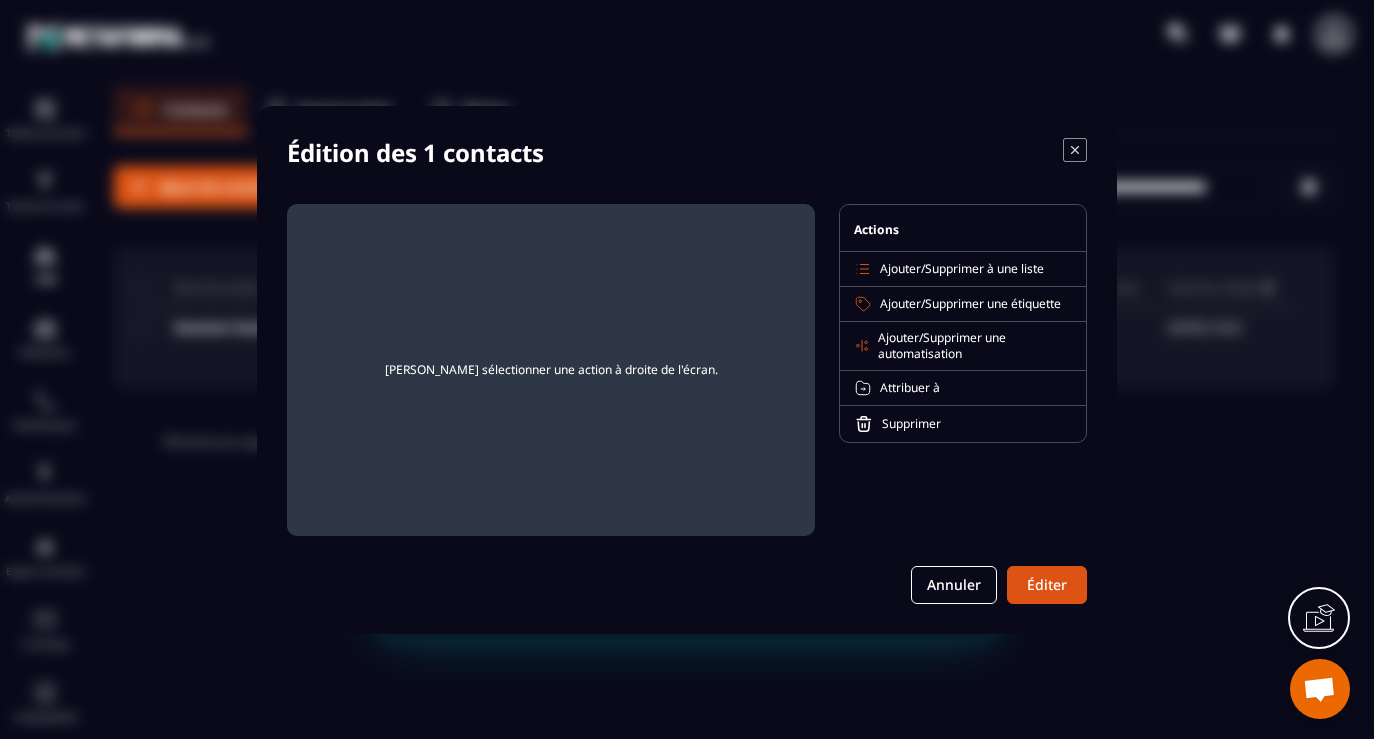 click on "Supprimer à une liste" at bounding box center [984, 268] 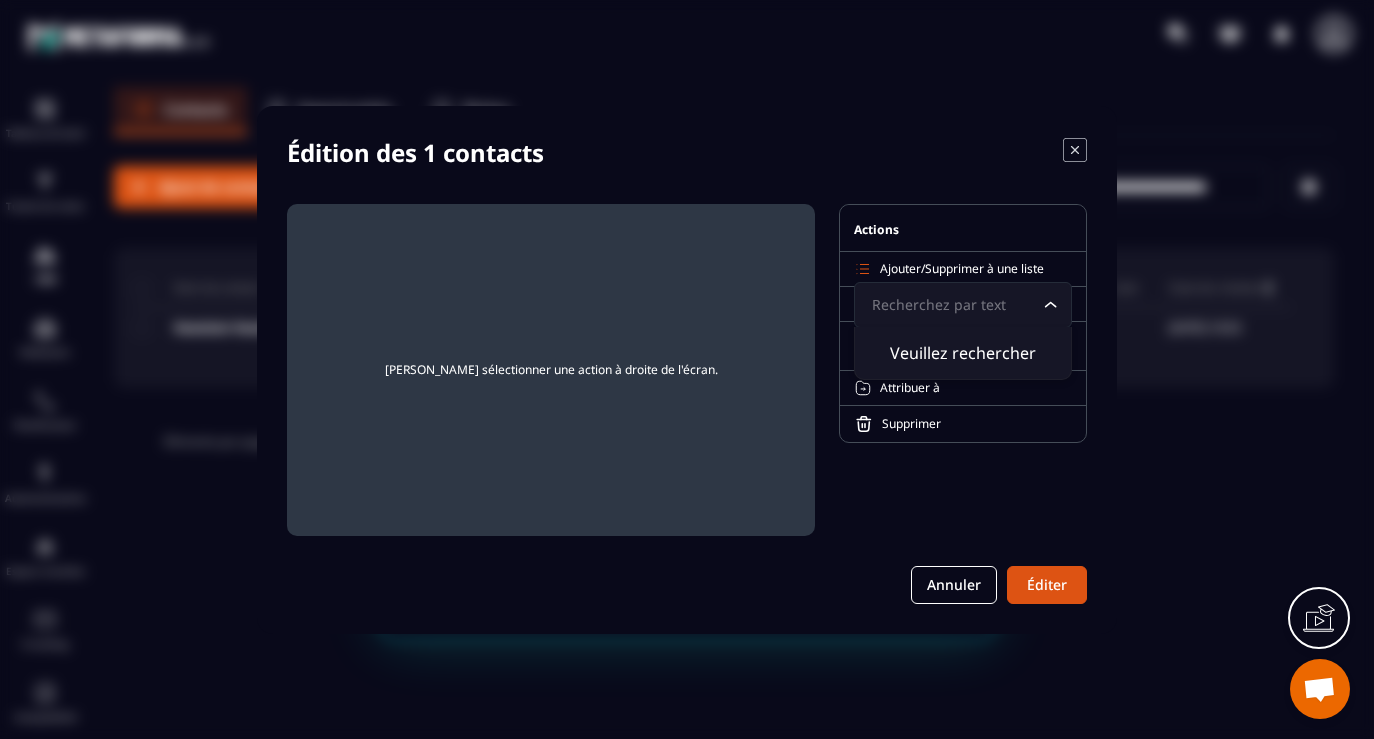 click 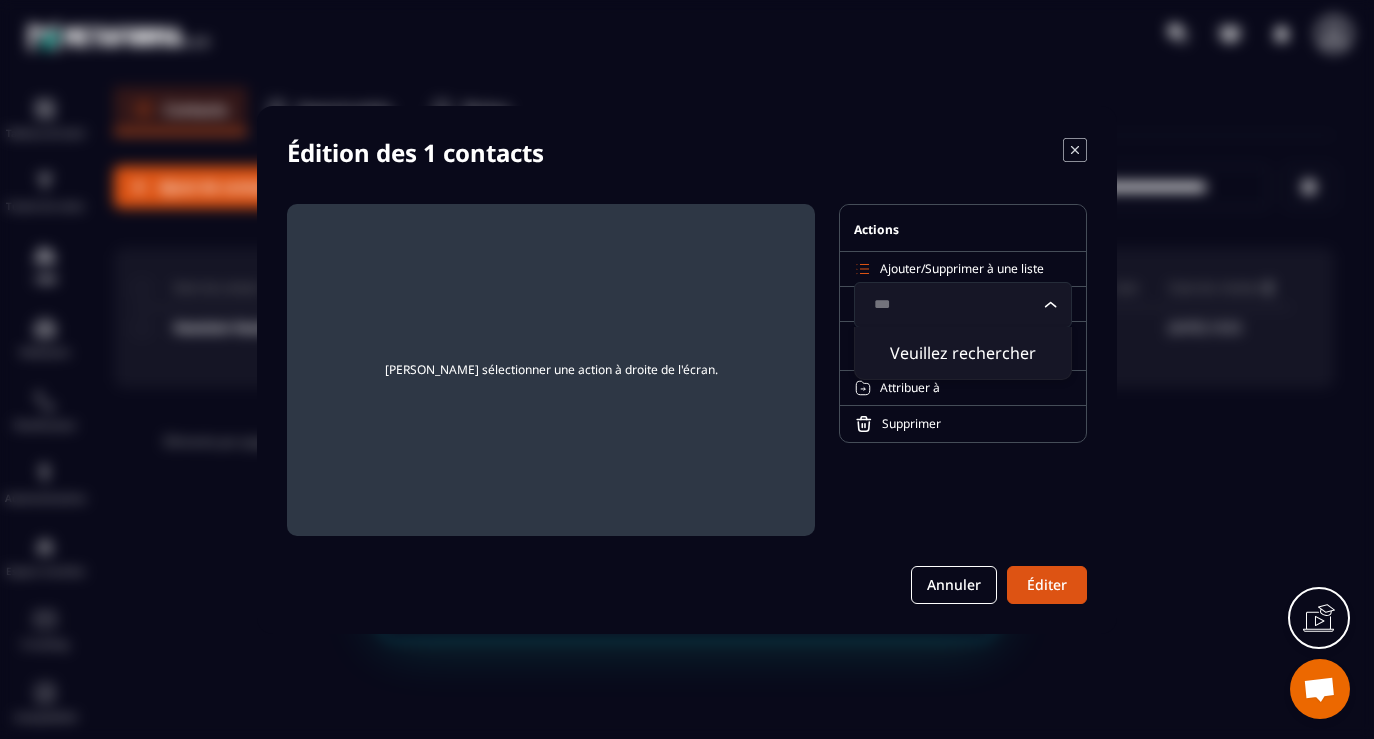 click on "Veuillez rechercher" 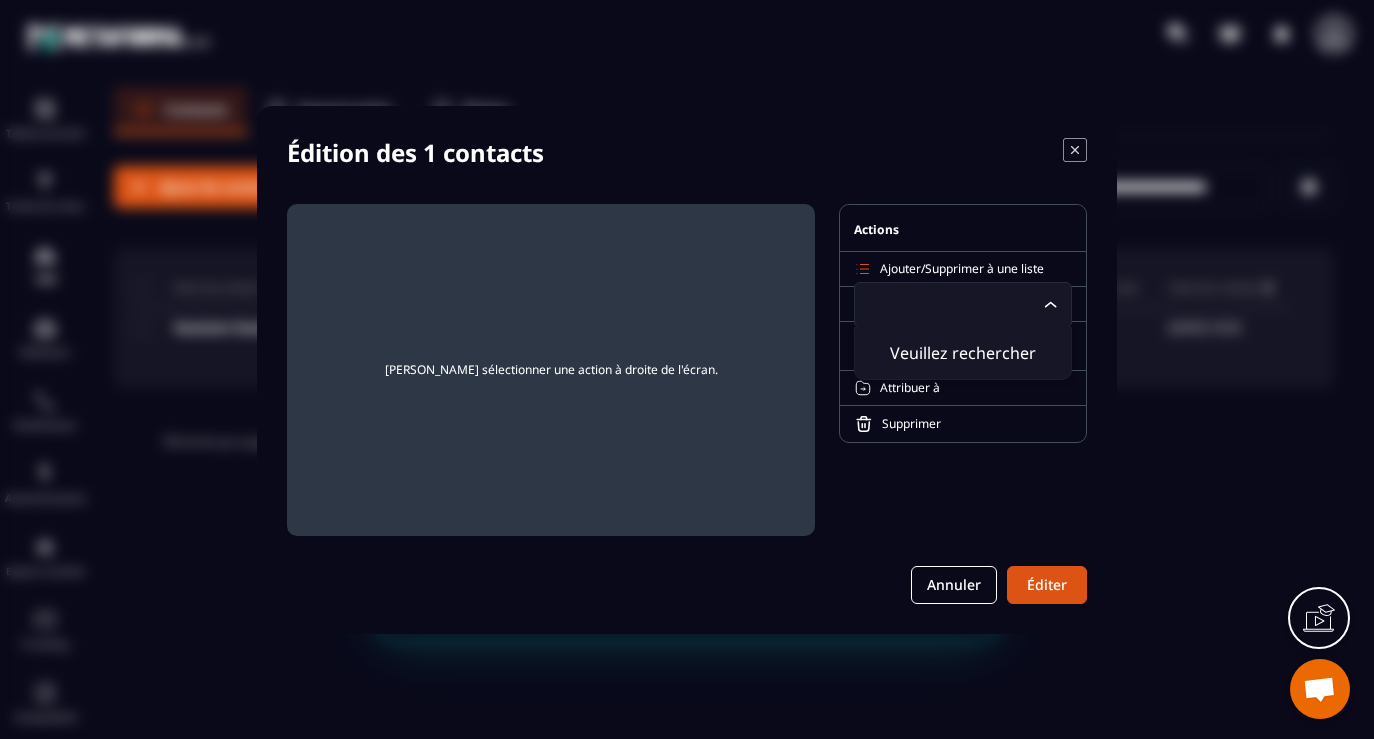 click 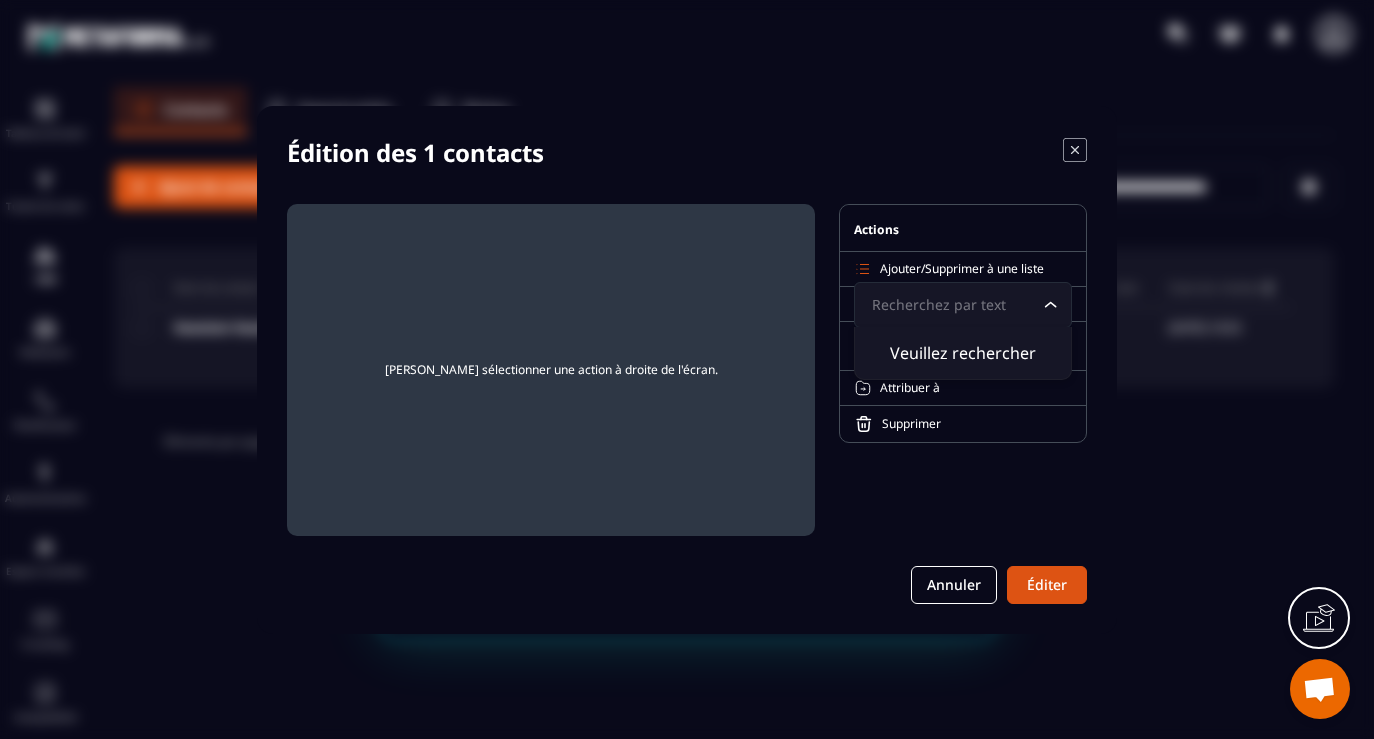 click on "Actions" at bounding box center [963, 228] 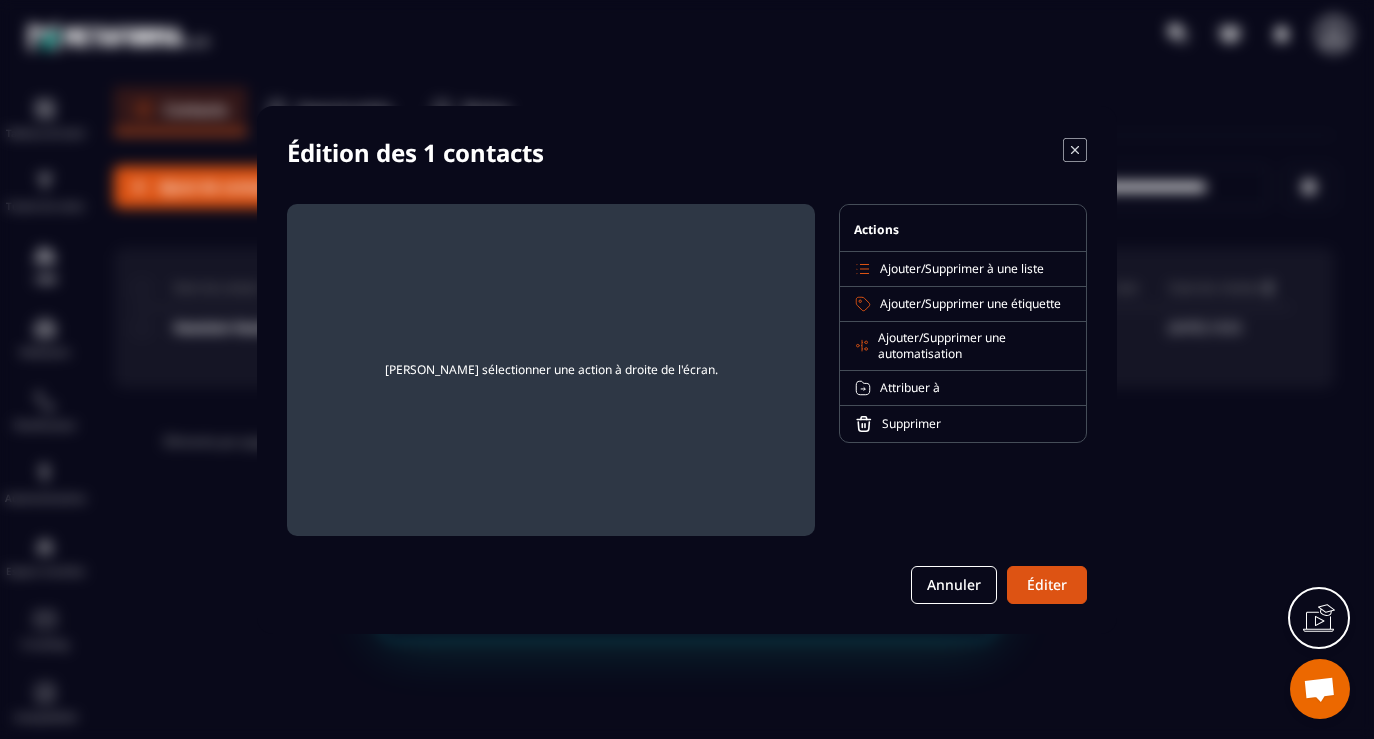 click on "Attribuer à" at bounding box center [910, 387] 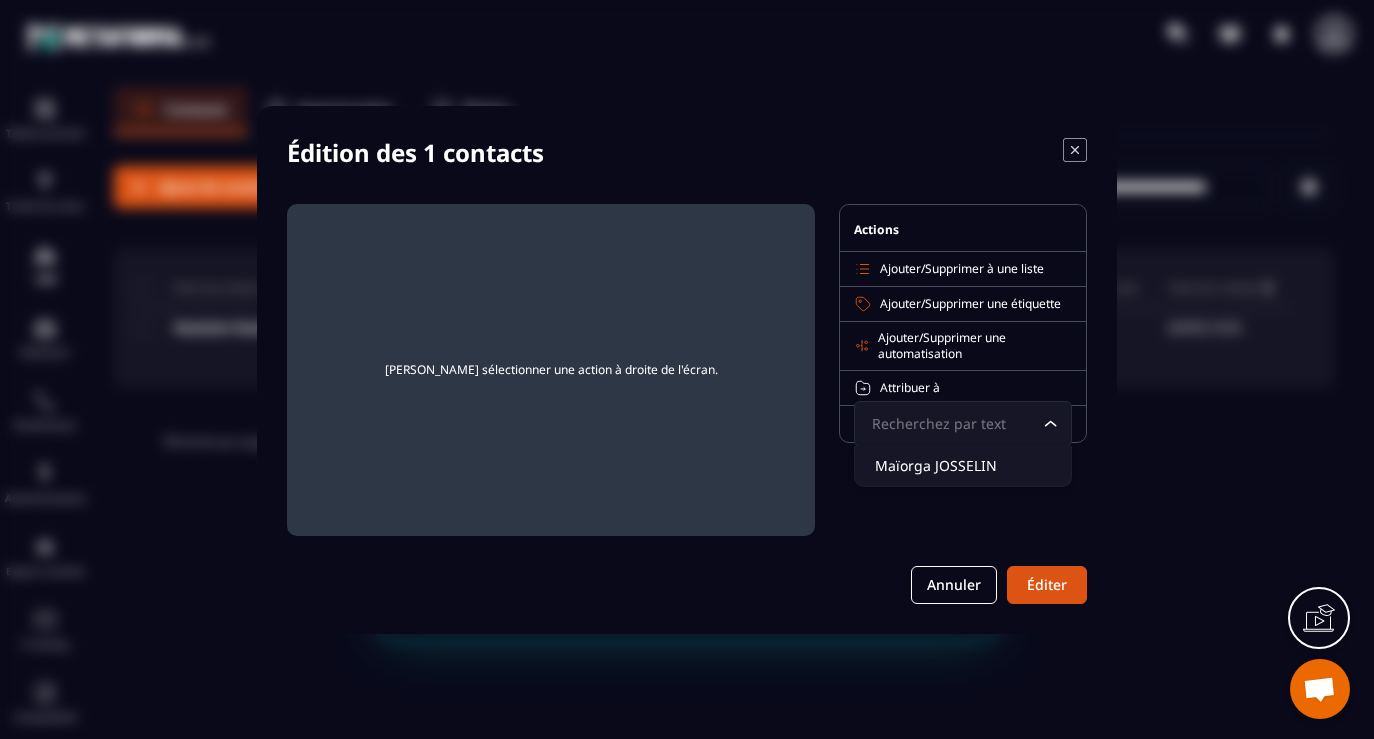 click on "Attribuer à Recherchez par text Loading... [PERSON_NAME]" at bounding box center [963, 388] 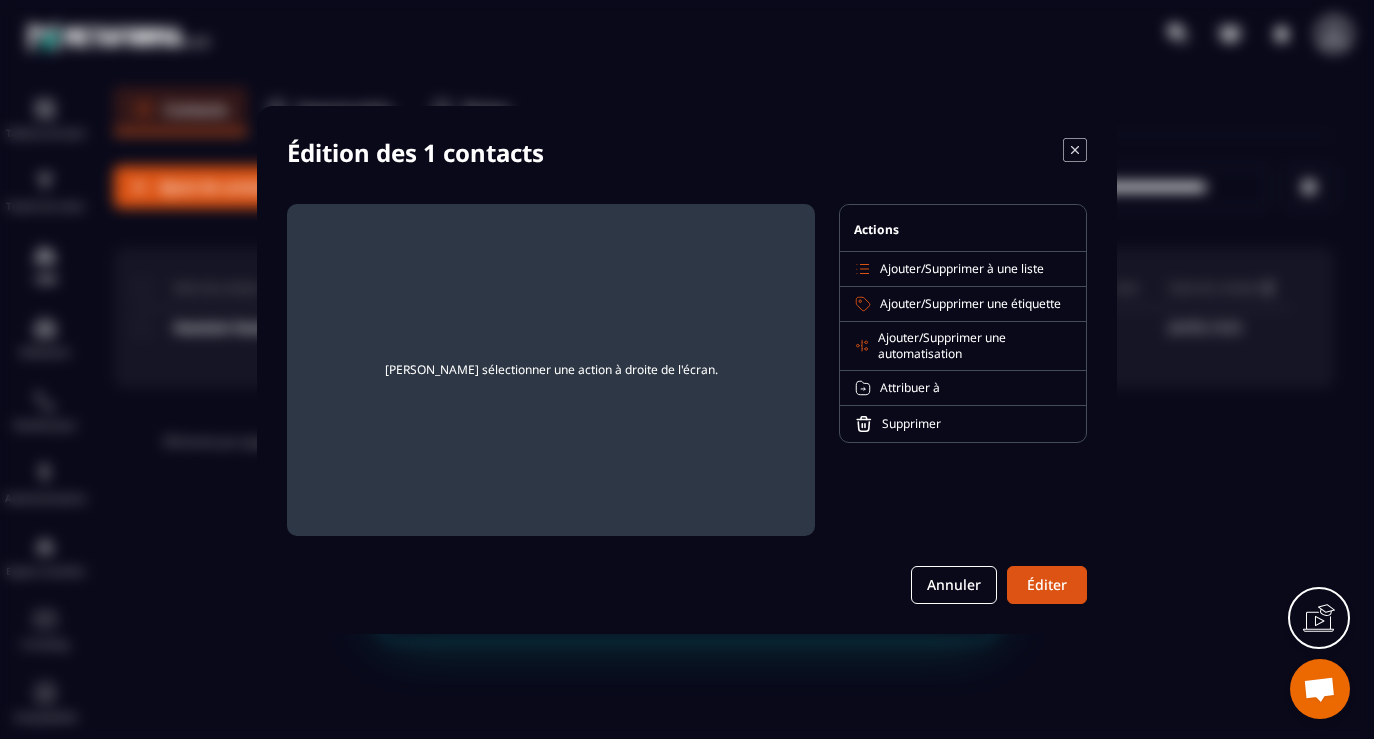 click on "Supprimer une automatisation" at bounding box center [942, 345] 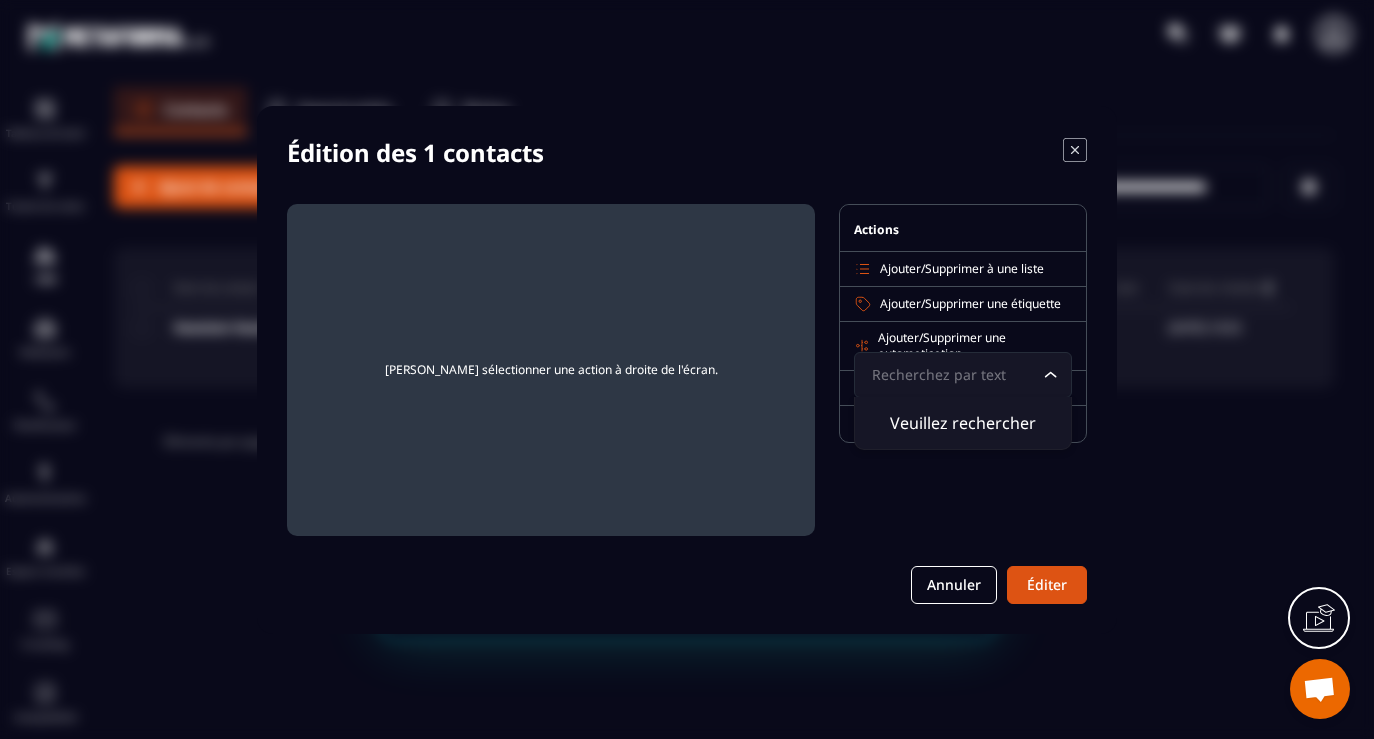 click on "Veuillez rechercher" 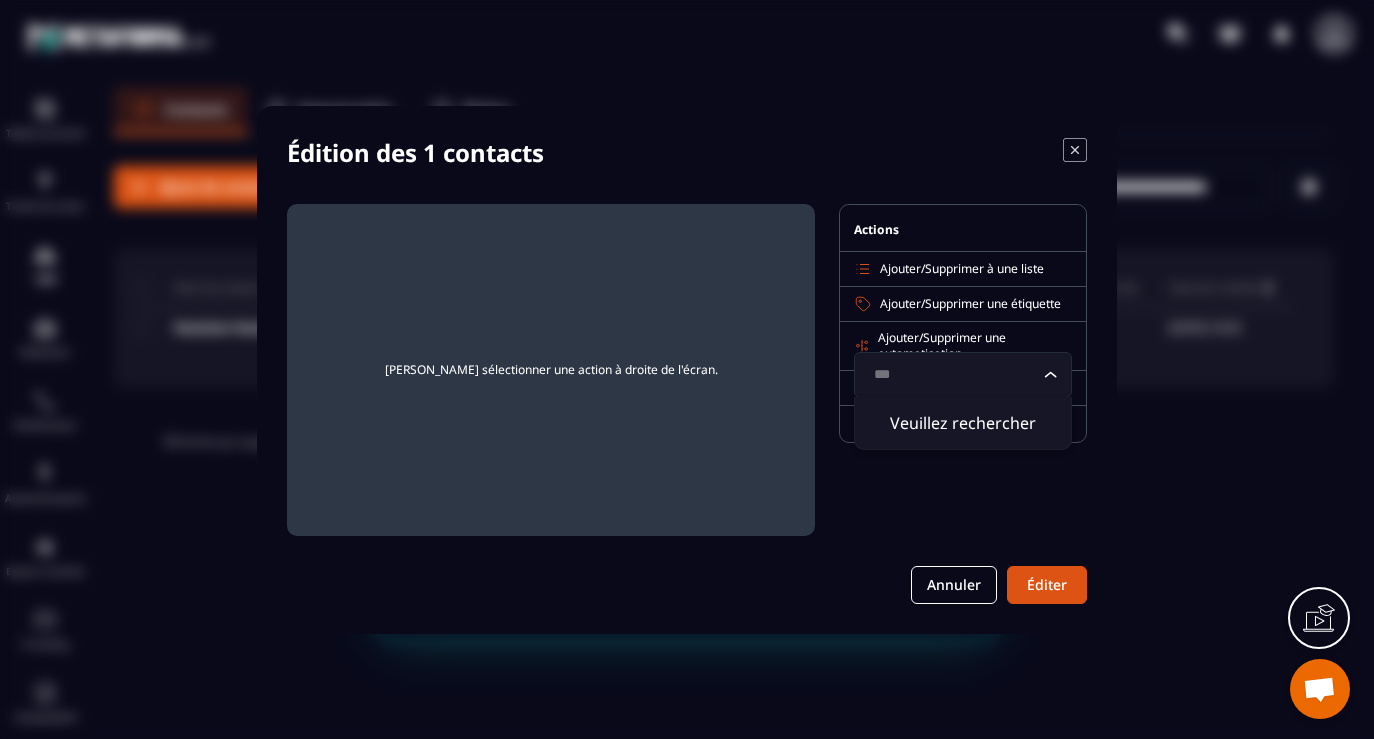 type on "***" 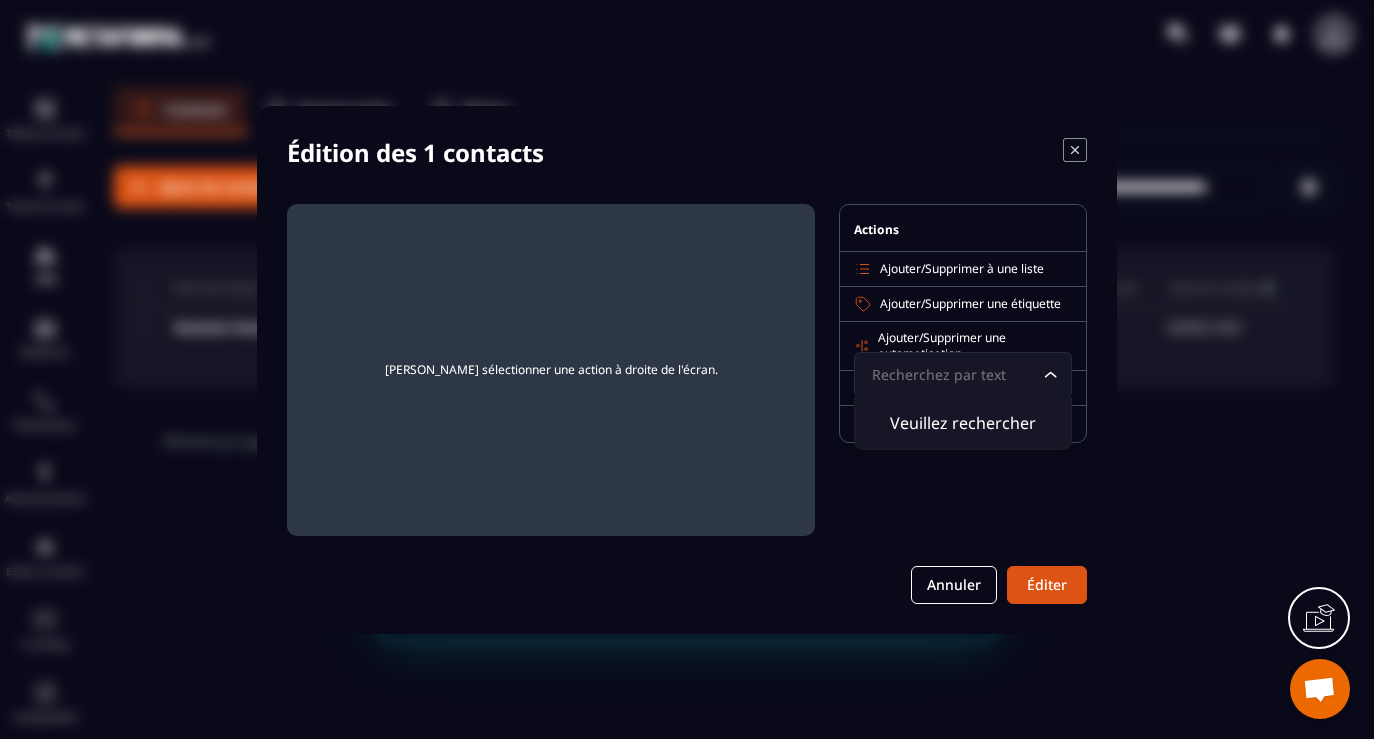 click on "Édition des 1 contacts [PERSON_NAME] sélectionner une action à droite de l'écran. Actions Ajouter  /  Supprimer à une liste Ajouter  /  Supprimer une étiquette Ajouter  /  Supprimer une automatisation Recherchez par text Loading... [PERSON_NAME] rechercher Attribuer à Supprimer Annuler Éditer" at bounding box center (687, 370) 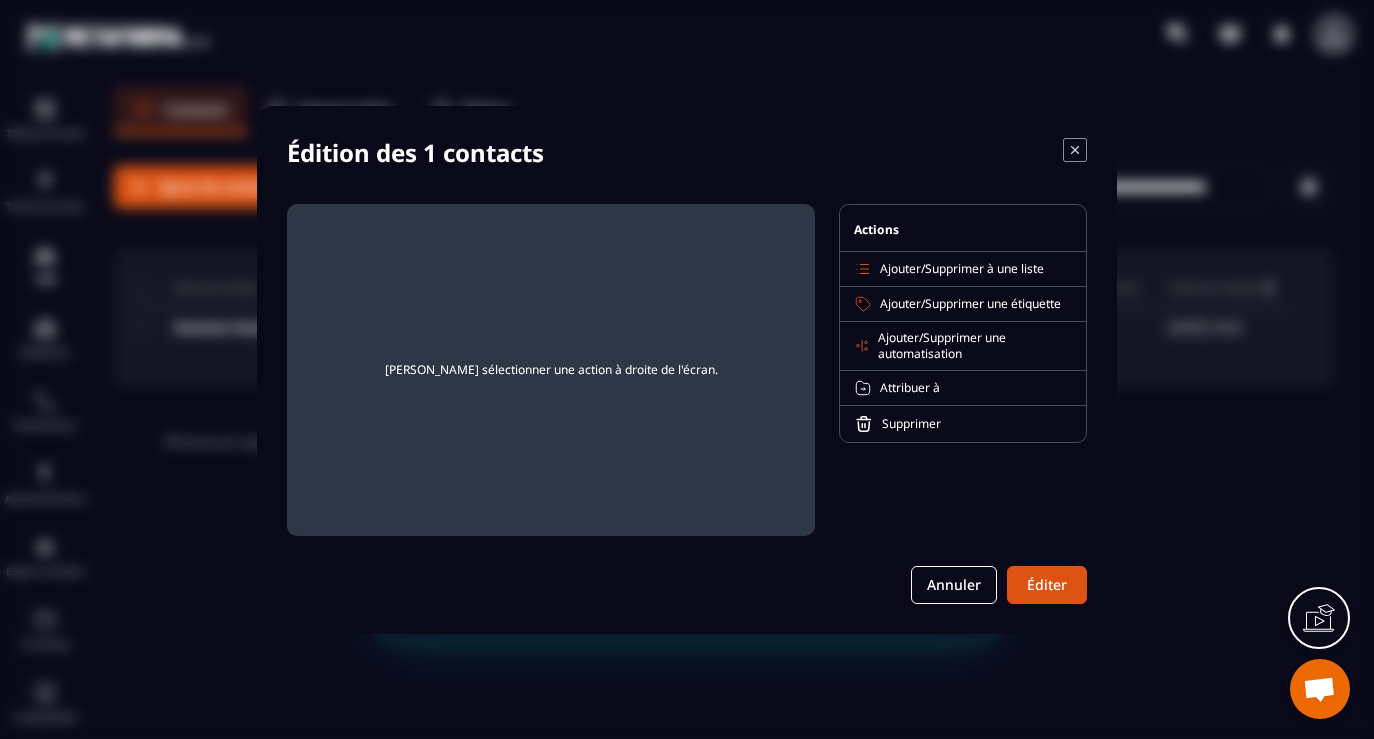 click on "Supprimer une étiquette" at bounding box center (993, 303) 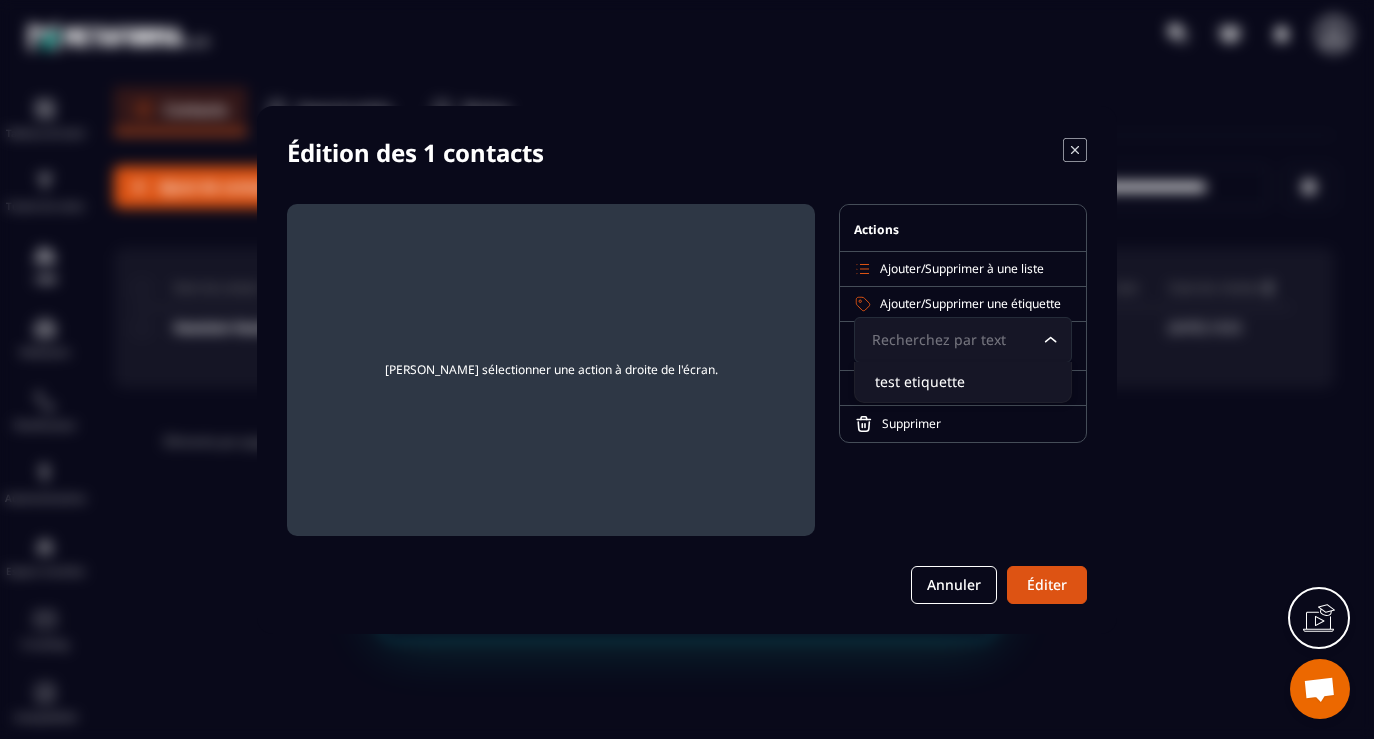 click 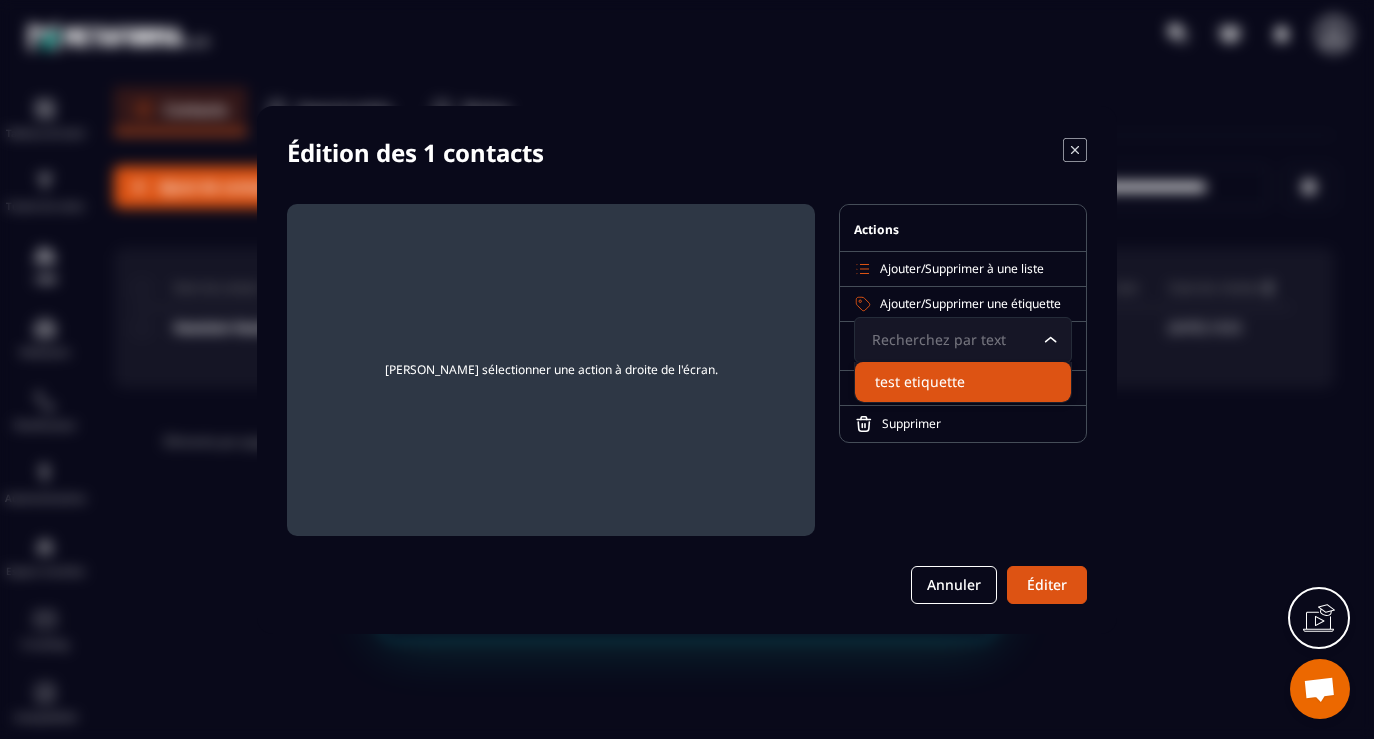 click on "Actions Ajouter  /  Supprimer à une liste Ajouter  /  Supprimer une étiquette Recherchez par text Loading... test etiquette Ajouter  /  Supprimer une automatisation Attribuer à Supprimer" at bounding box center [963, 370] 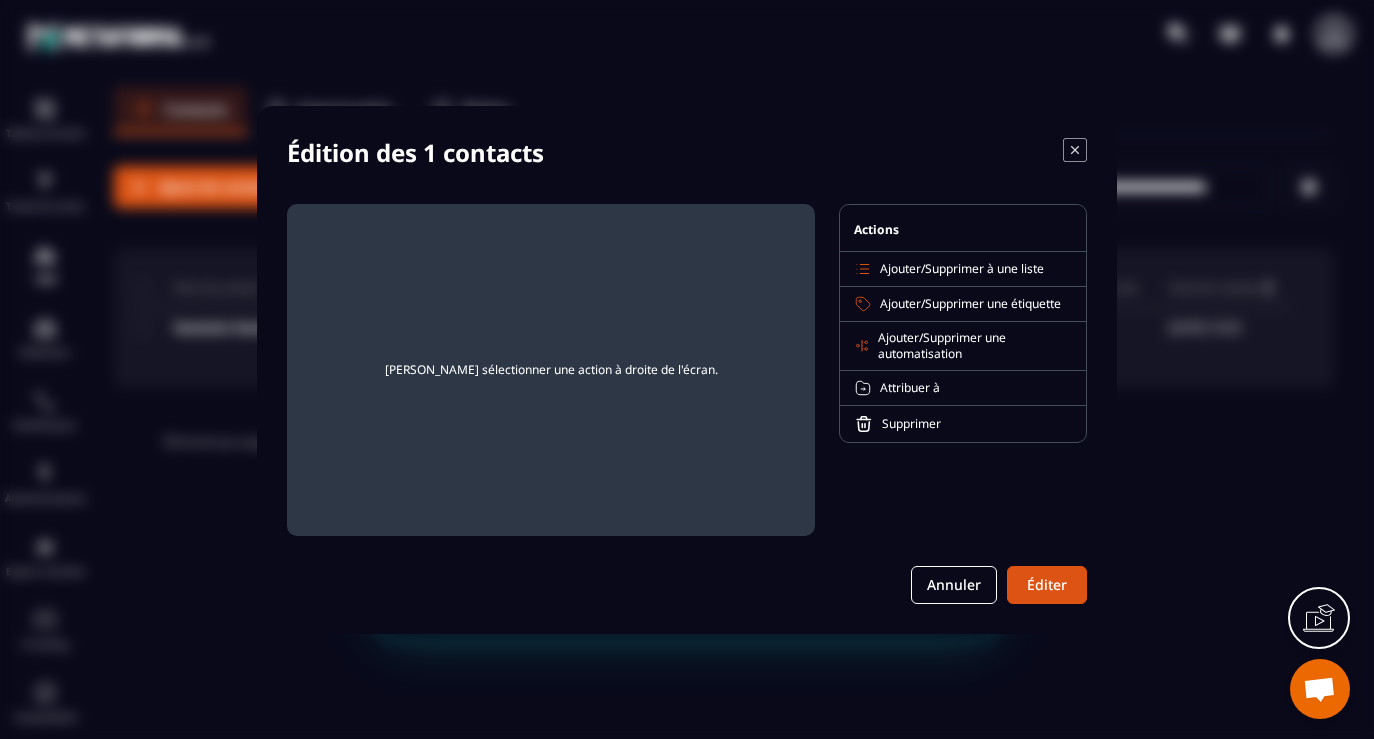 click 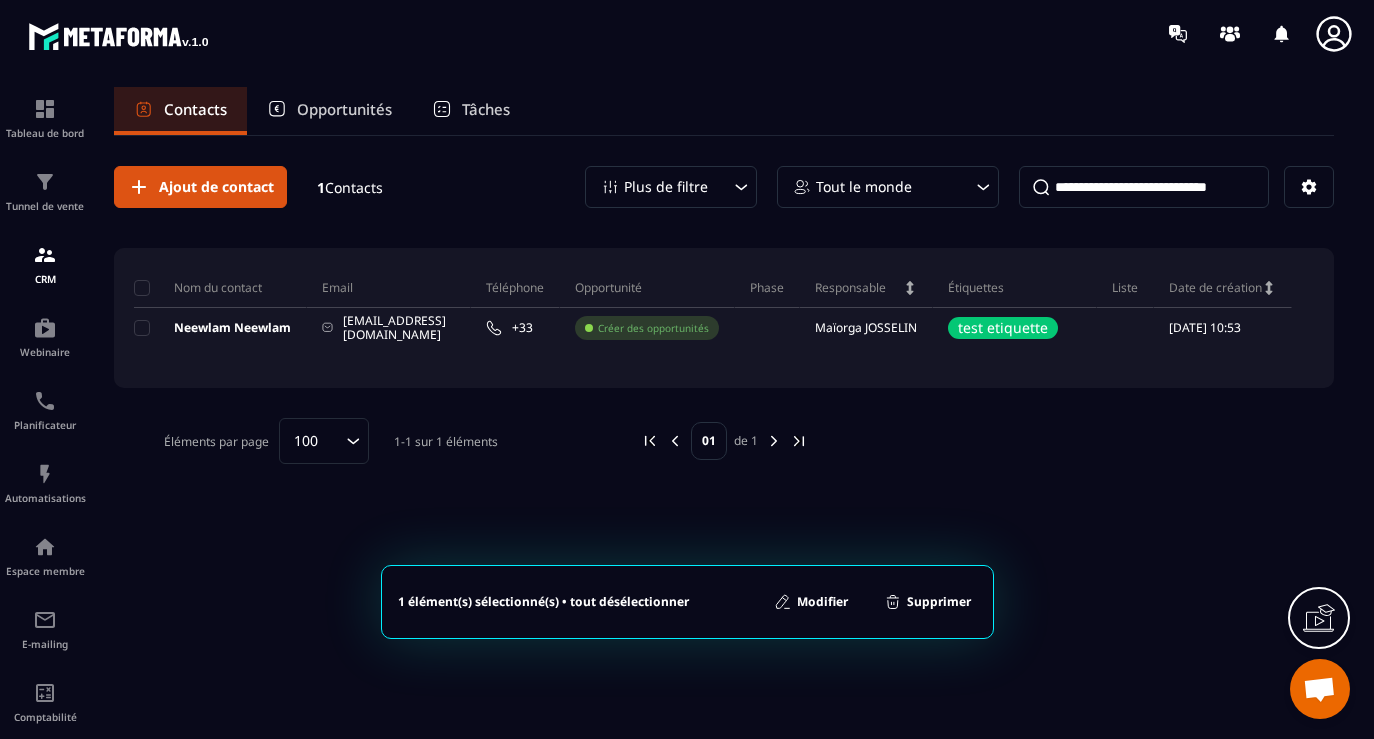 click on "Ajout de contact 1  Contacts Plus de filtre Tout le monde Nom du contact Email Téléphone Opportunité Phase Responsable Étiquettes Liste Date de création Neewlam Neewlam [EMAIL_ADDRESS][DOMAIN_NAME] +33 Créer des opportunités [PERSON_NAME] test etiquette [DATE] 10:53 Éléments par page 100 Loading... 1-1 sur 1 éléments 01 de 1 1 élément(s) sélectionné(s) • tout désélectionner  Modifier  Supprimer" at bounding box center (724, 436) 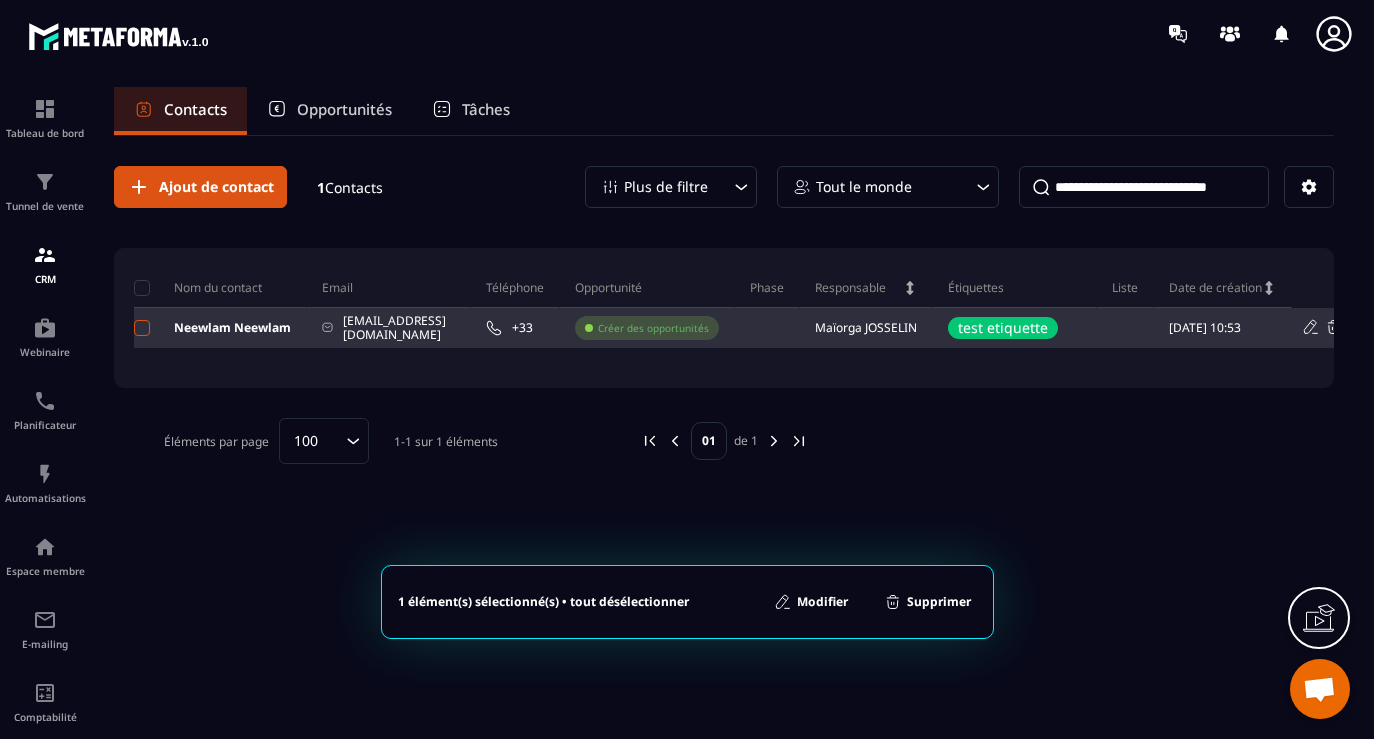 click at bounding box center [142, 328] 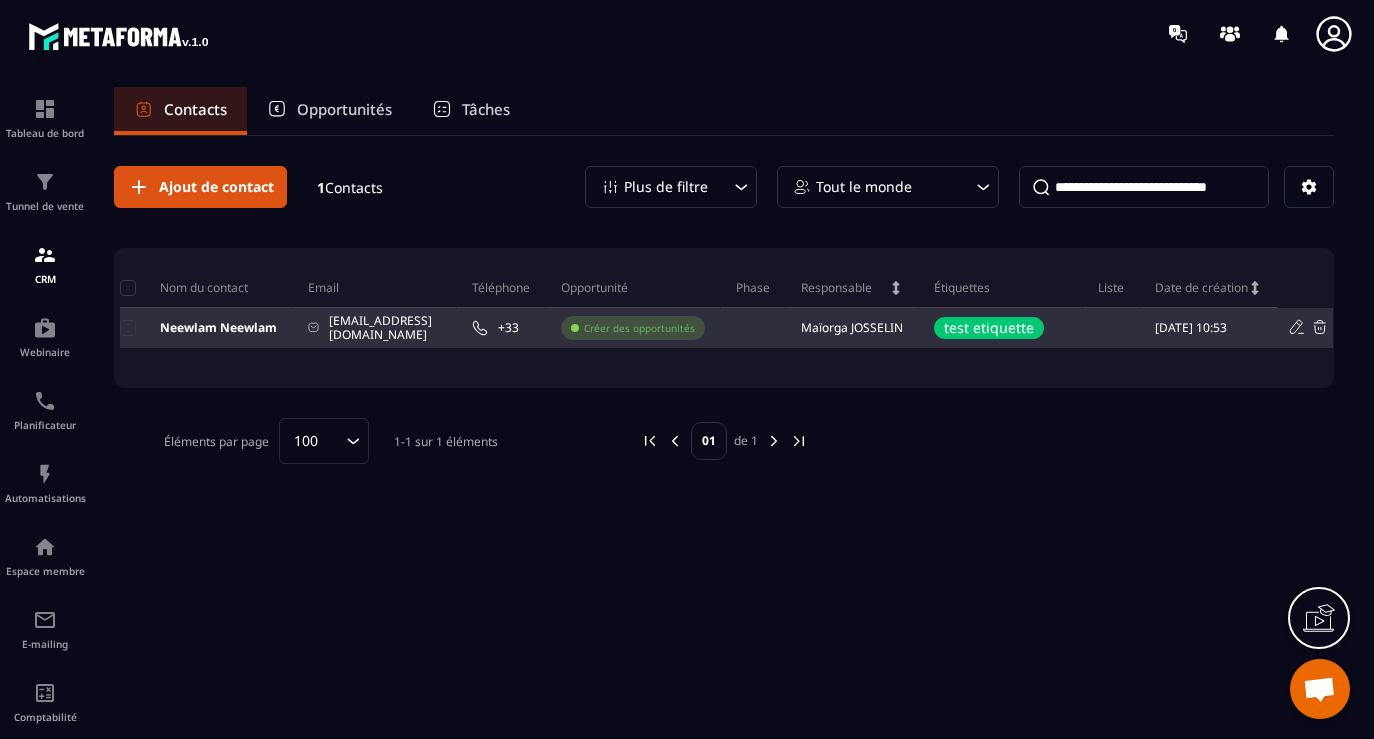 scroll, scrollTop: 0, scrollLeft: 0, axis: both 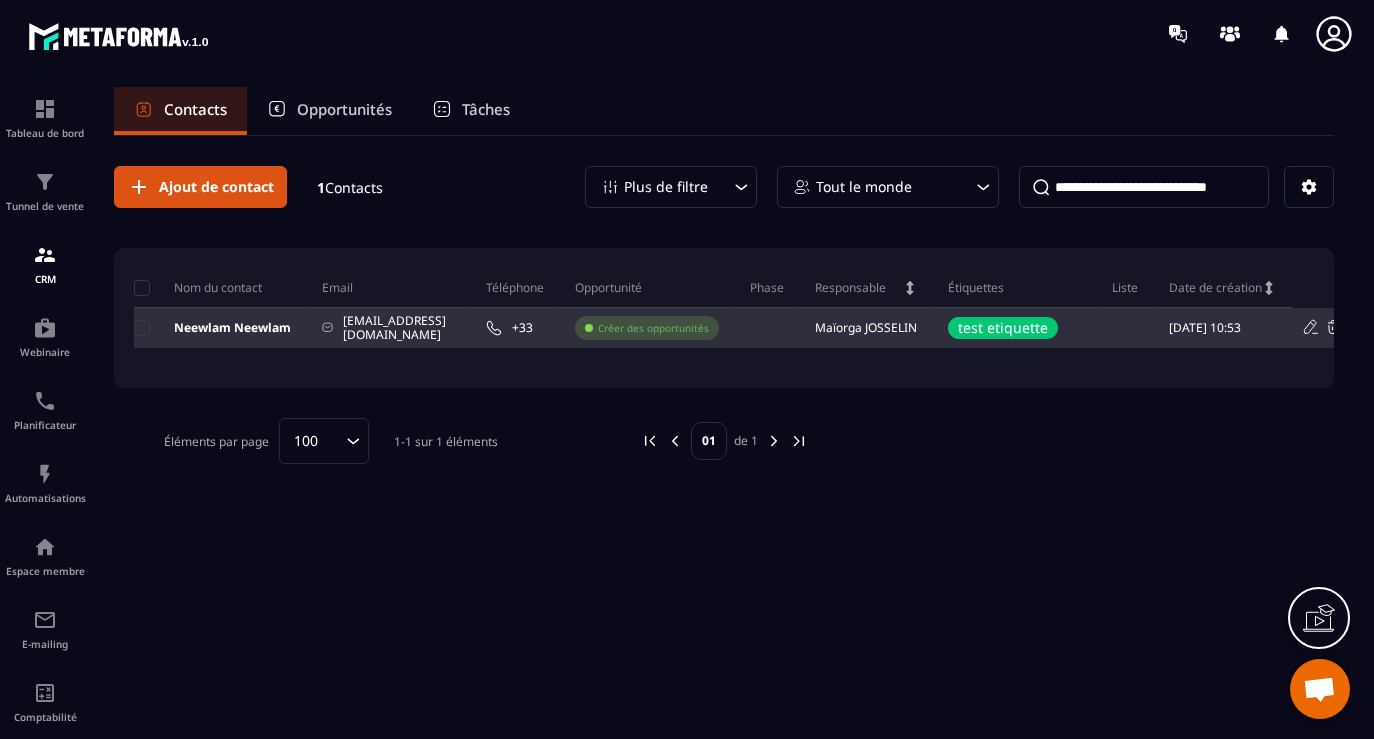 click on "[EMAIL_ADDRESS][DOMAIN_NAME]" at bounding box center (389, 328) 